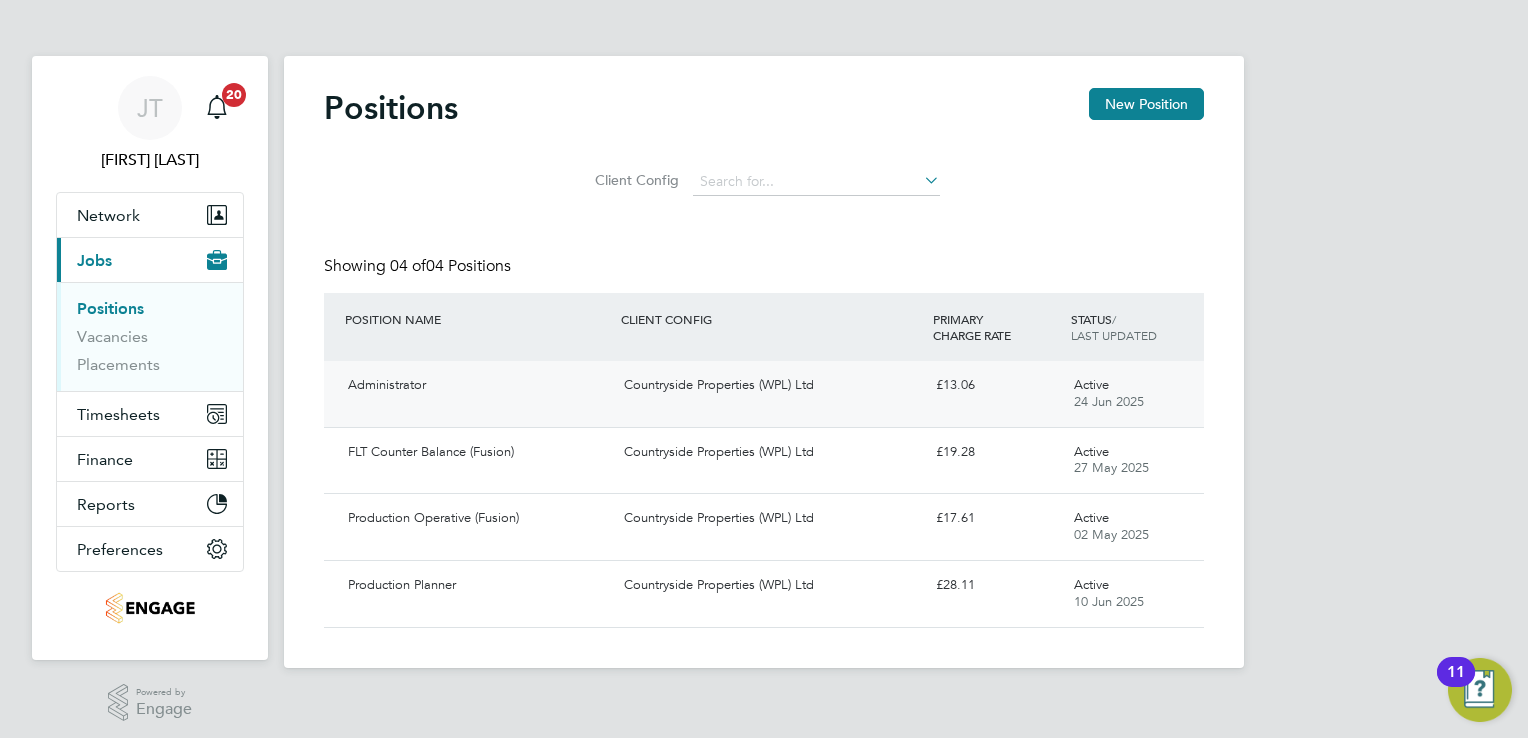 scroll, scrollTop: 0, scrollLeft: 0, axis: both 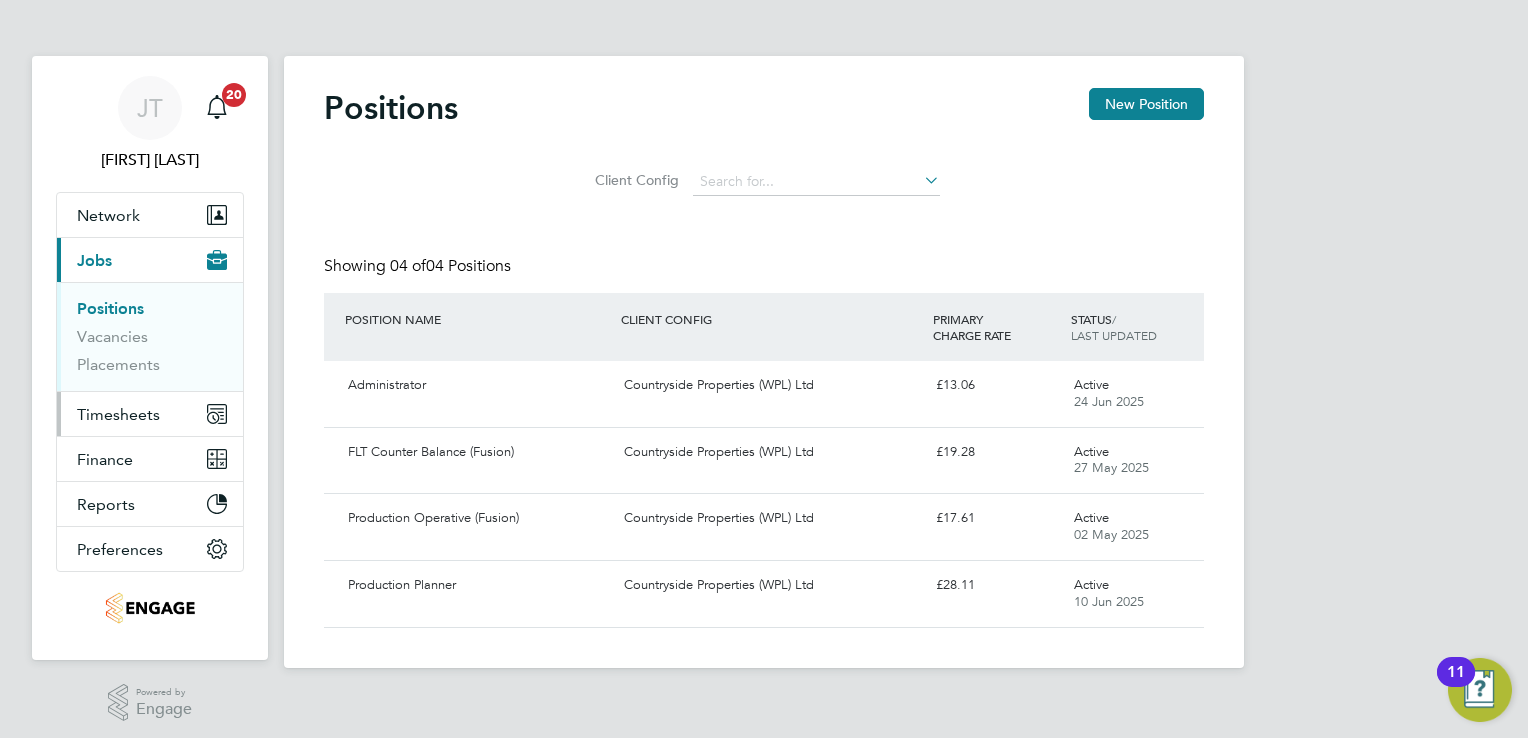 click on "Timesheets" at bounding box center (150, 414) 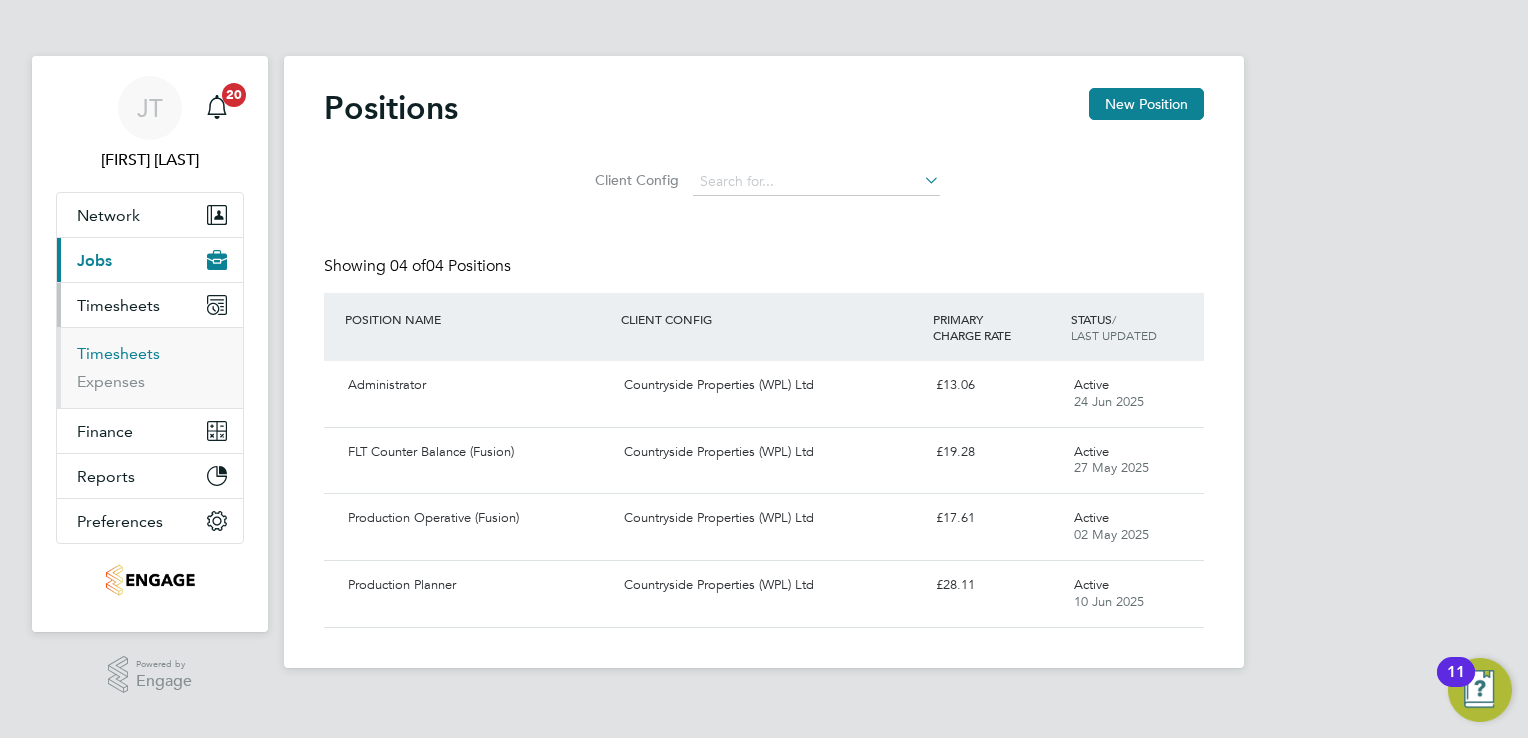 click on "Timesheets" at bounding box center (118, 353) 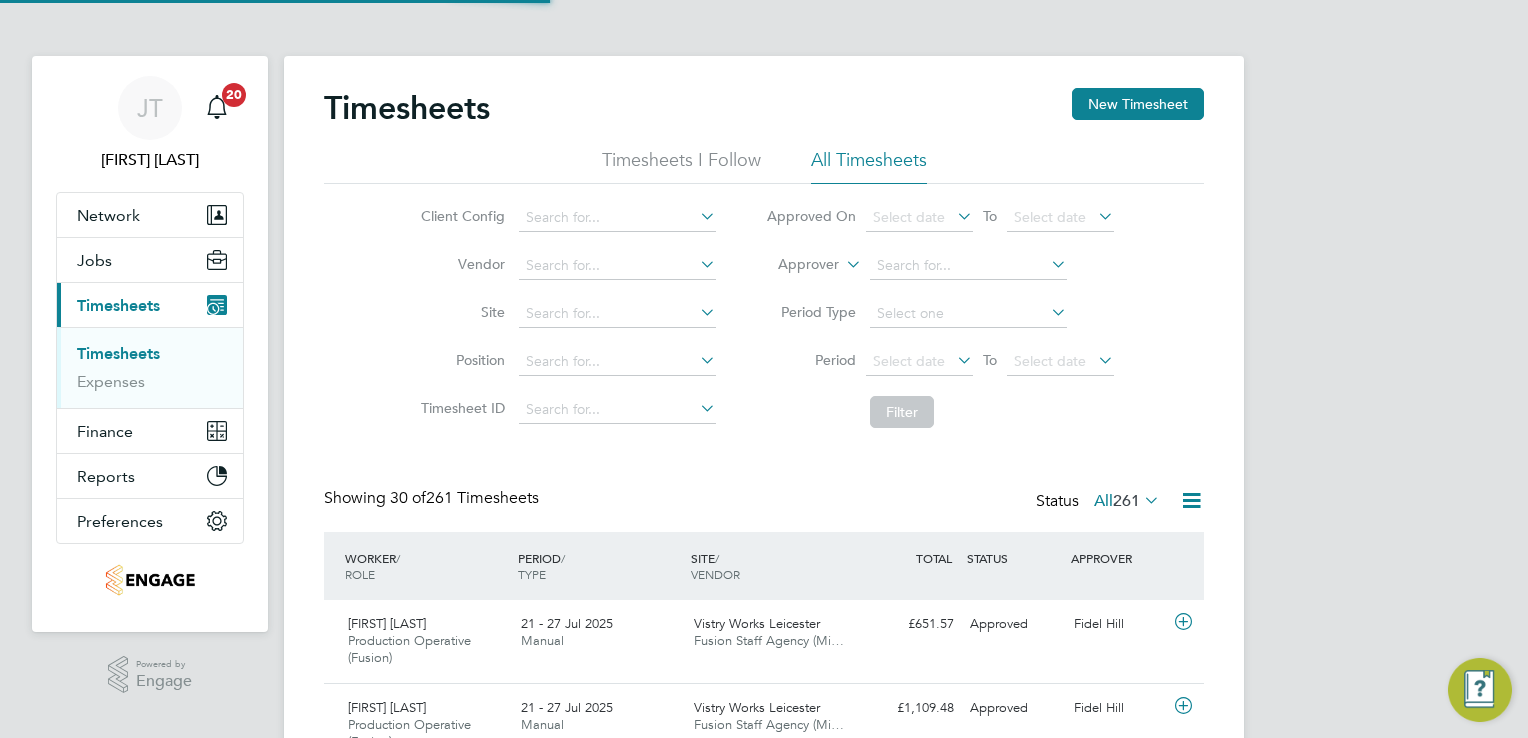 scroll, scrollTop: 10, scrollLeft: 10, axis: both 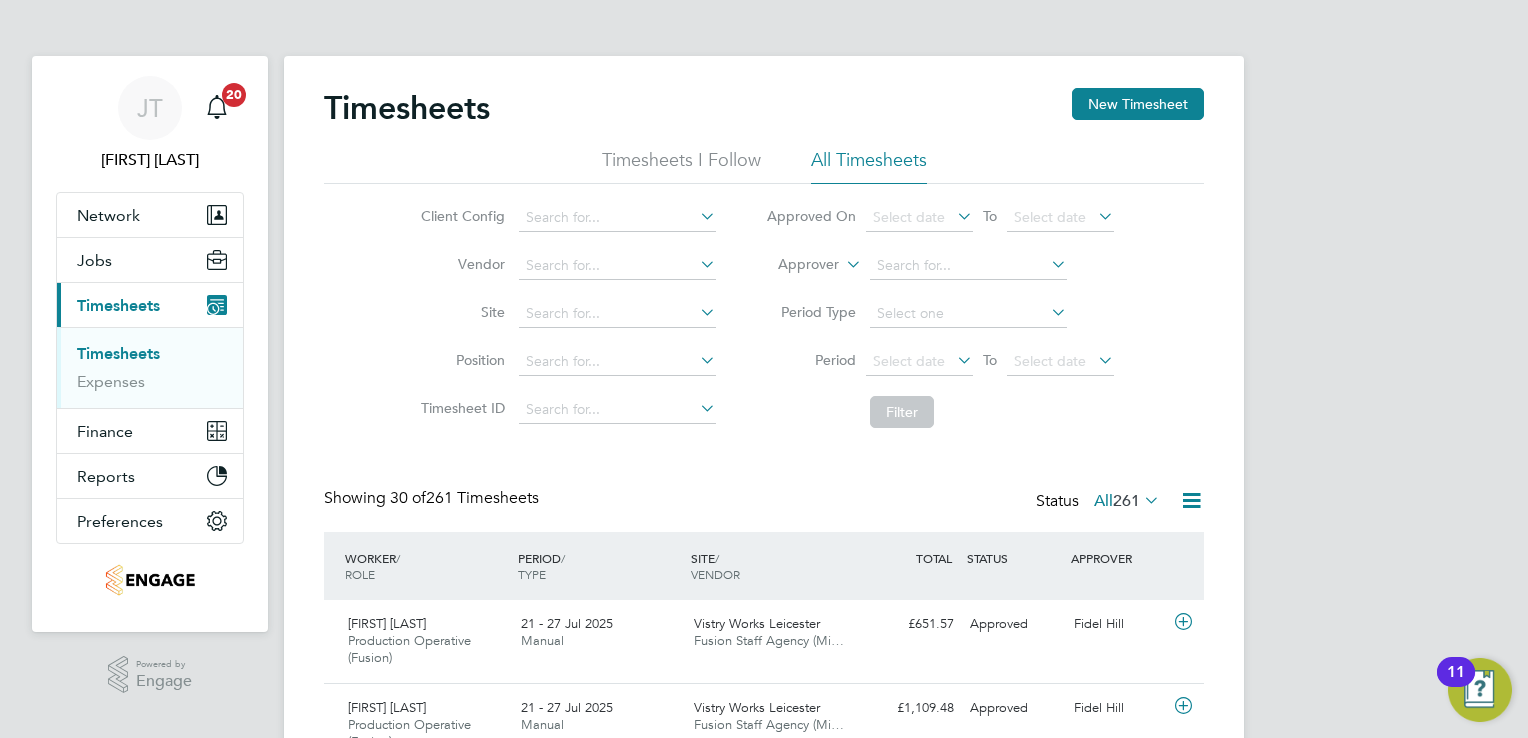 click on "[FIRST]   [FIRST] [LAST]   Notifications
20   Applications:   Network
Team Members   Businesses   Sites   Workers   Contacts   Jobs
Positions   Vacancies   Placements   Current page:   Timesheets
Timesheets   Expenses   Finance
Invoices & Credit Notes   Statements   Payments   Reports
Margin Report   Report Downloads   Preferences
My Business   Doc. Requirements   VMS Configurations   Notifications   Activity Logs
.st0{fill:#C0C1C2;}
Powered by Engage Timesheets New Timesheet Timesheets I Follow All Timesheets Client Config   Vendor   Site   Position   Timesheet ID   Approved On
Select date
To
Select date
Approver     Period Type   Period
Select date
To
Select date
Filter Showing   30 of  All" at bounding box center [764, 1612] 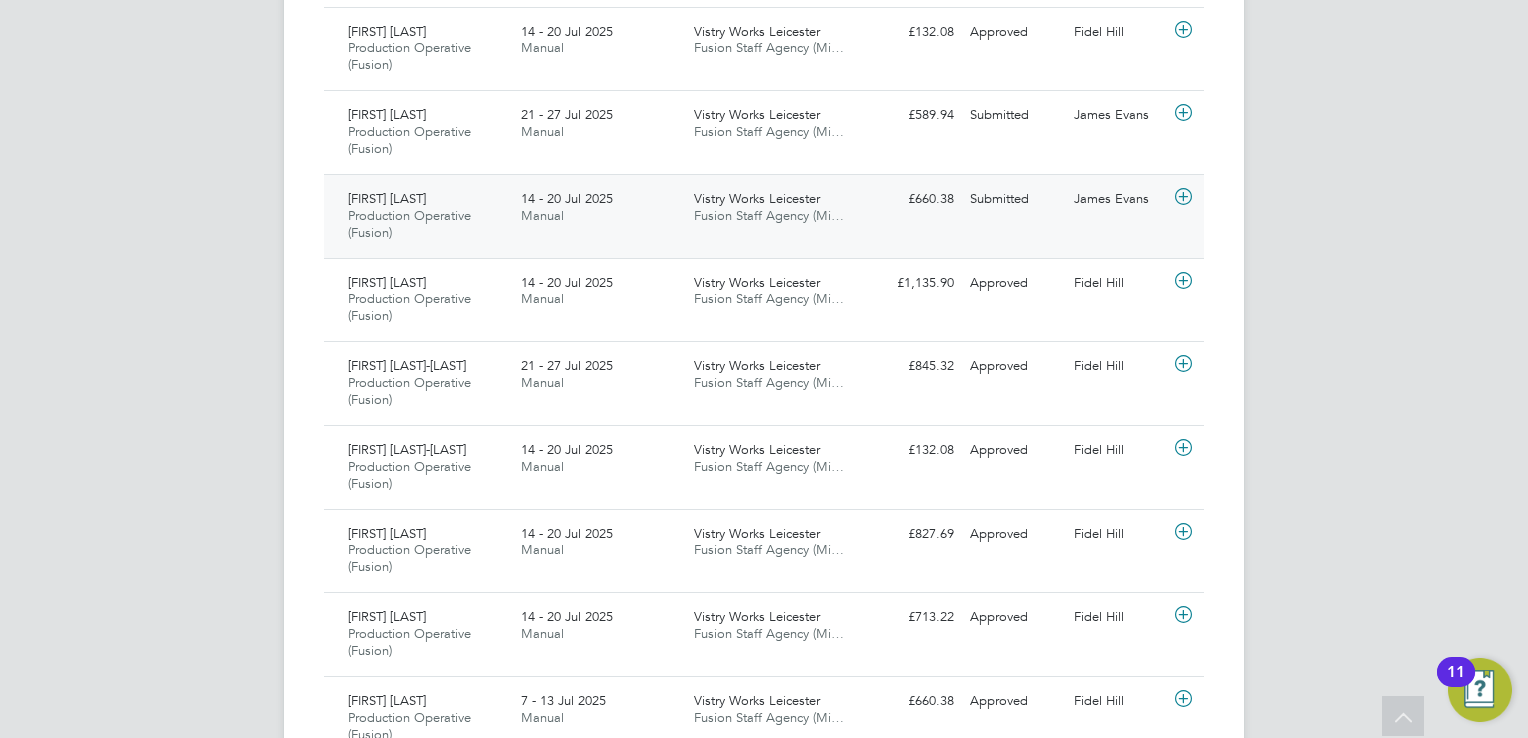 click 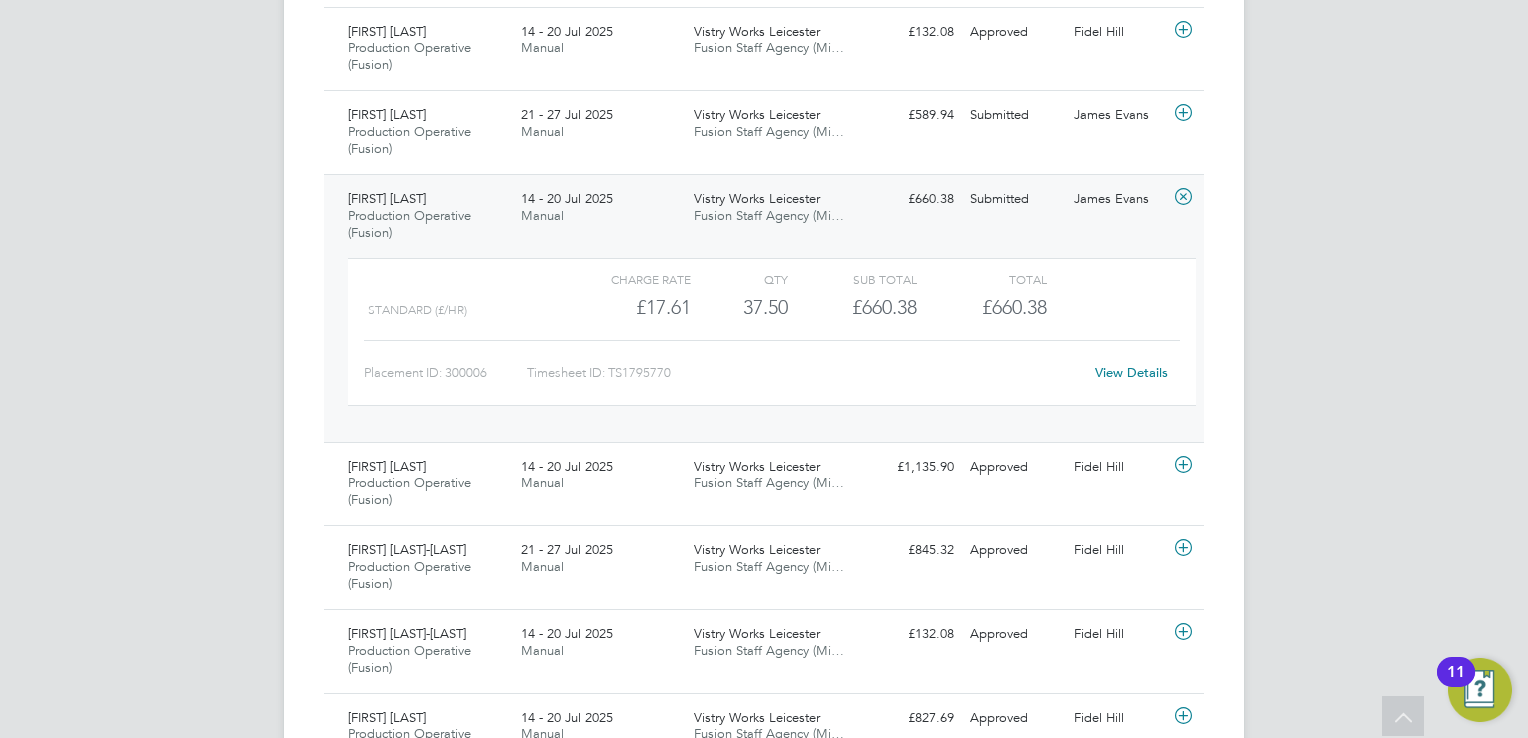 click on "View Details" 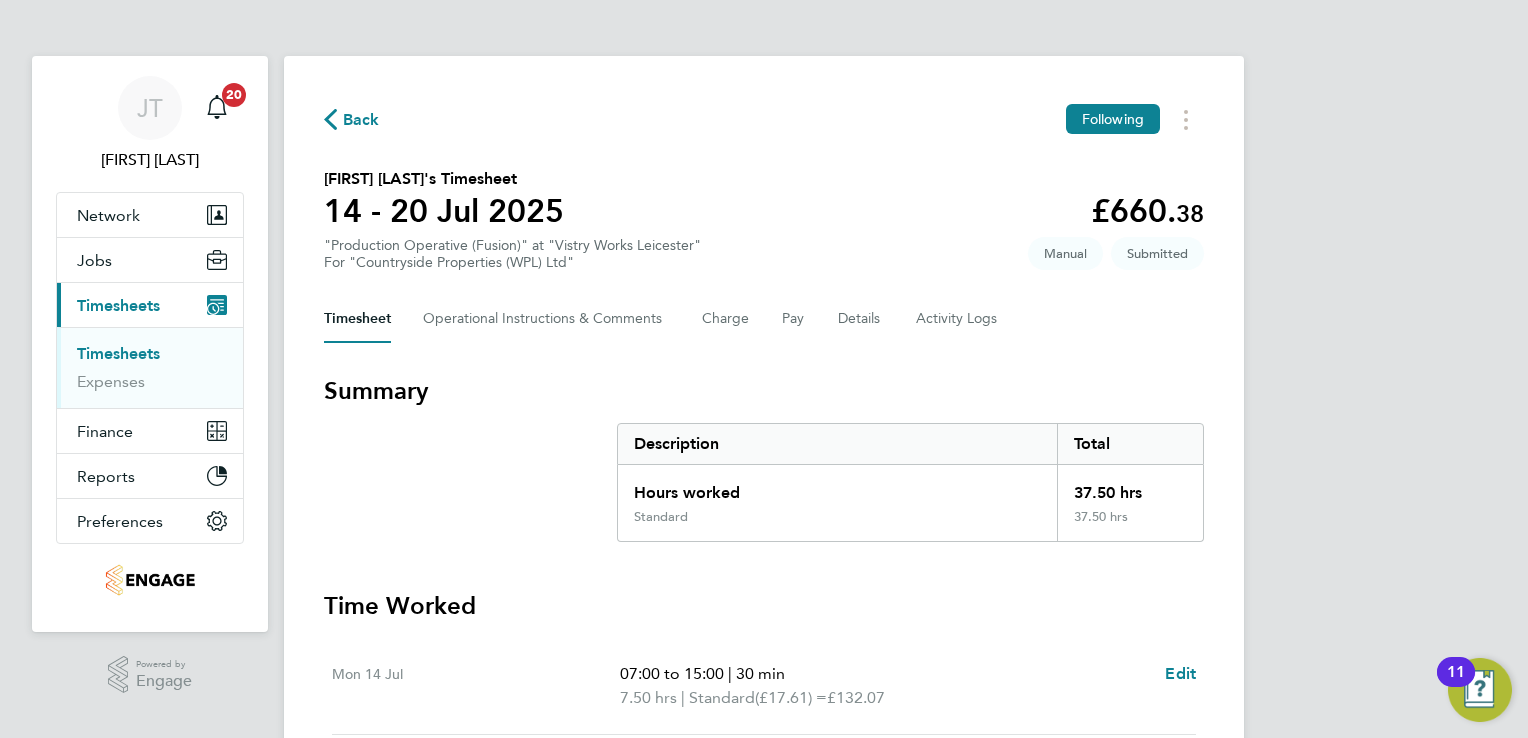 type 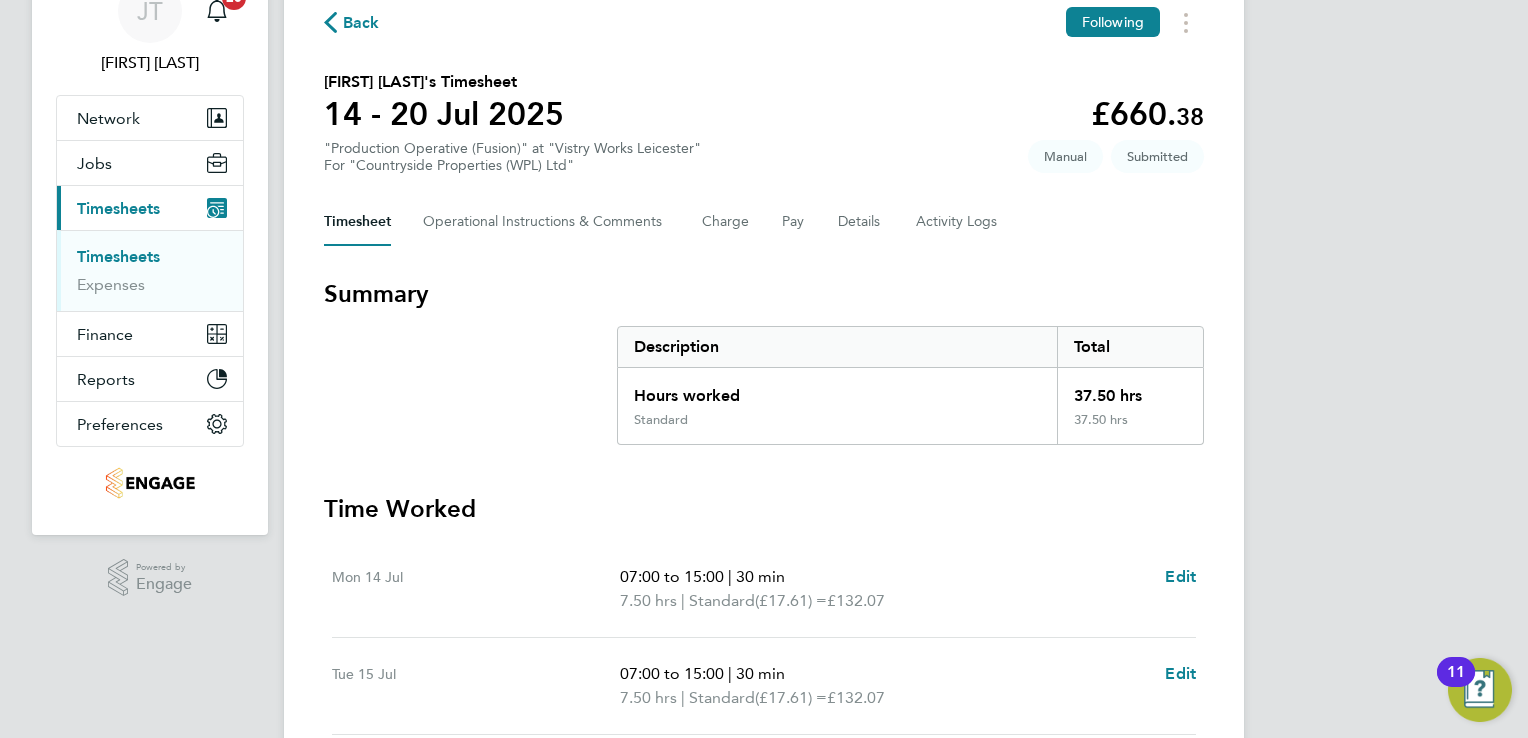 scroll, scrollTop: 0, scrollLeft: 0, axis: both 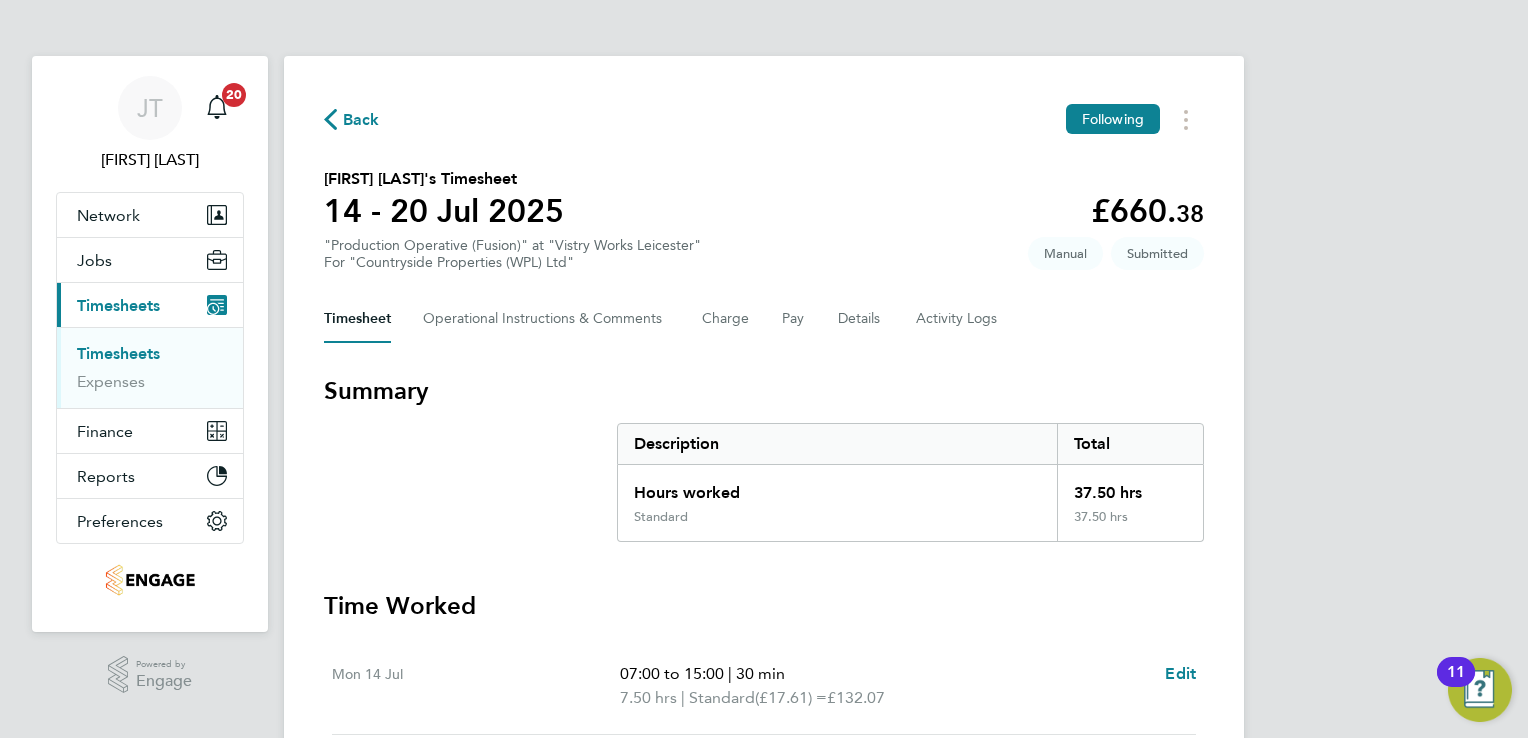 click on "Back" 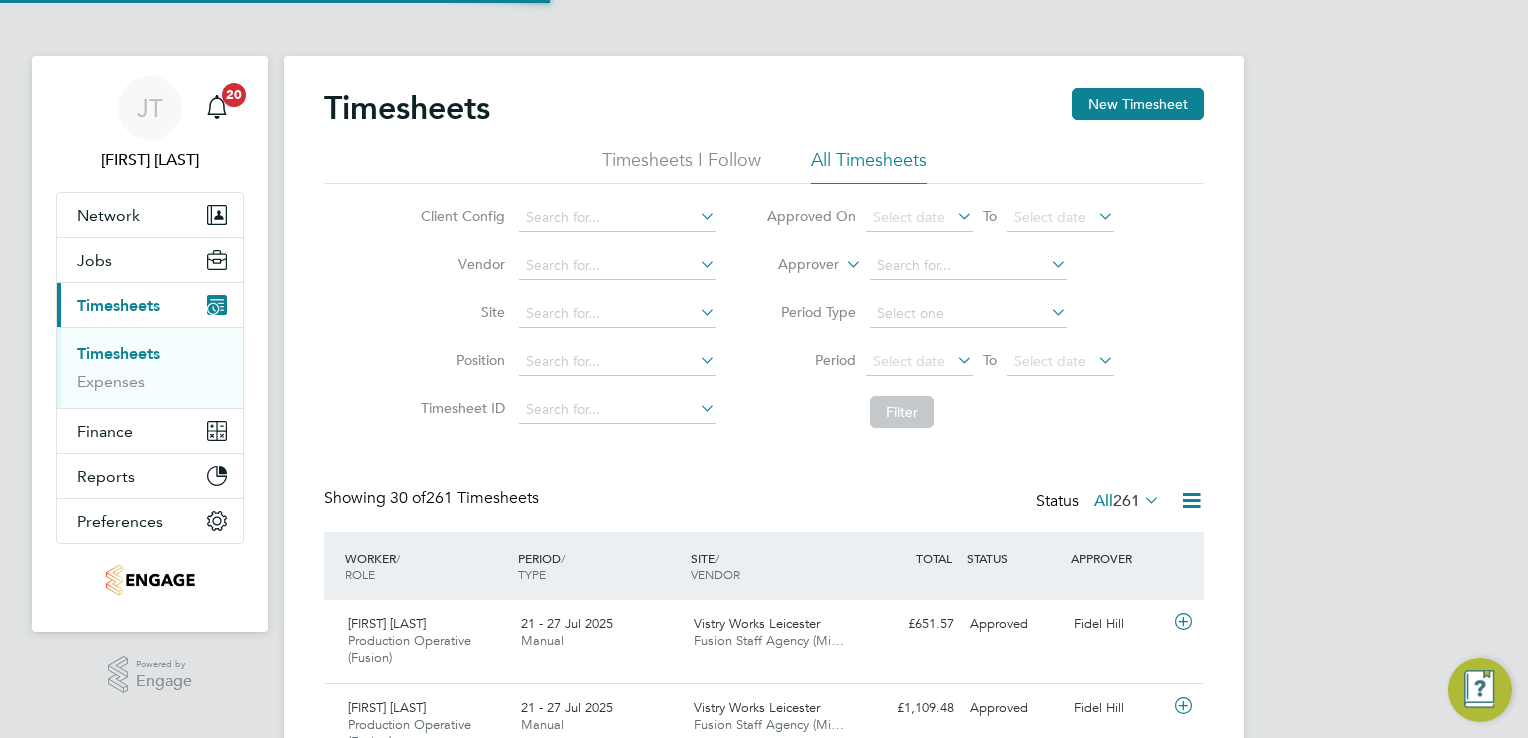 scroll, scrollTop: 10, scrollLeft: 10, axis: both 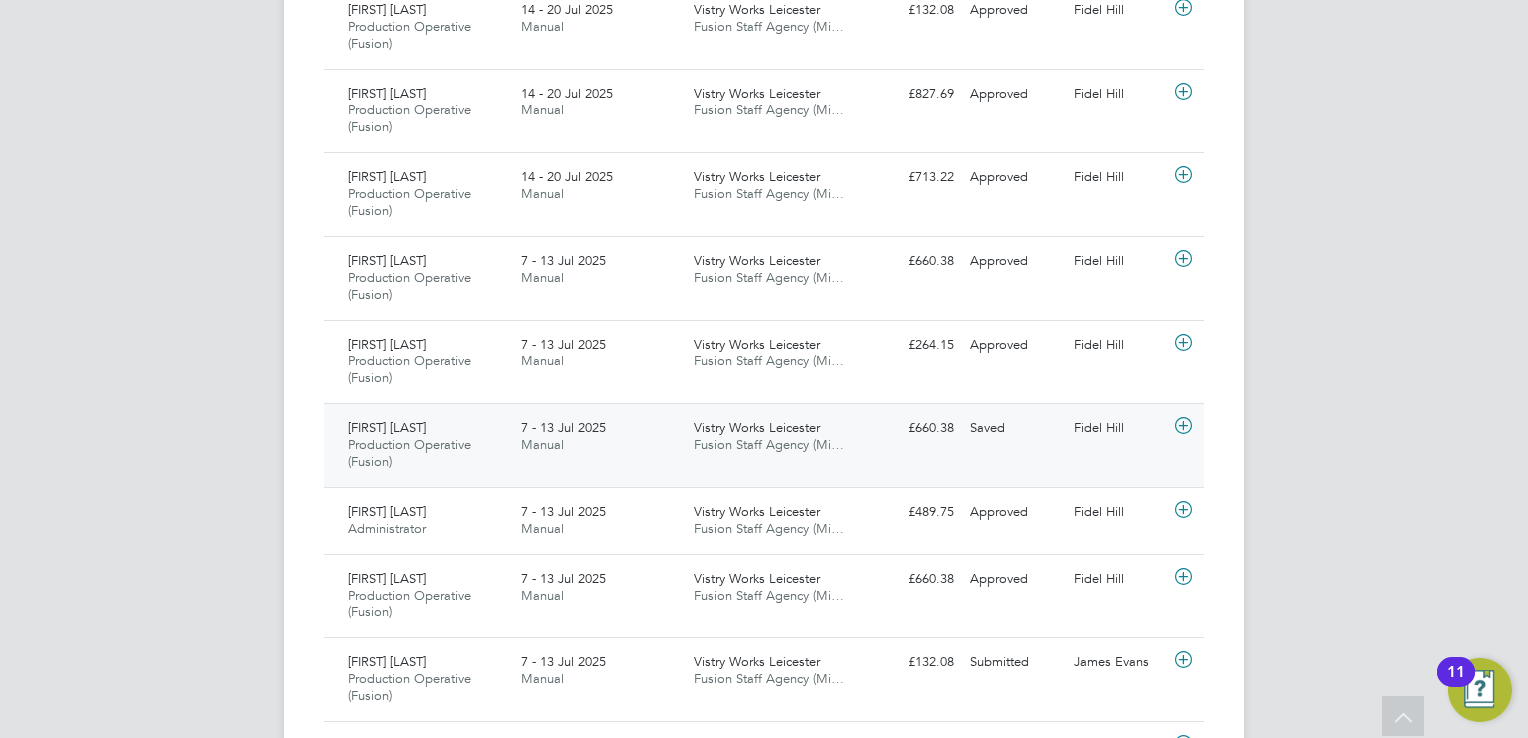 click 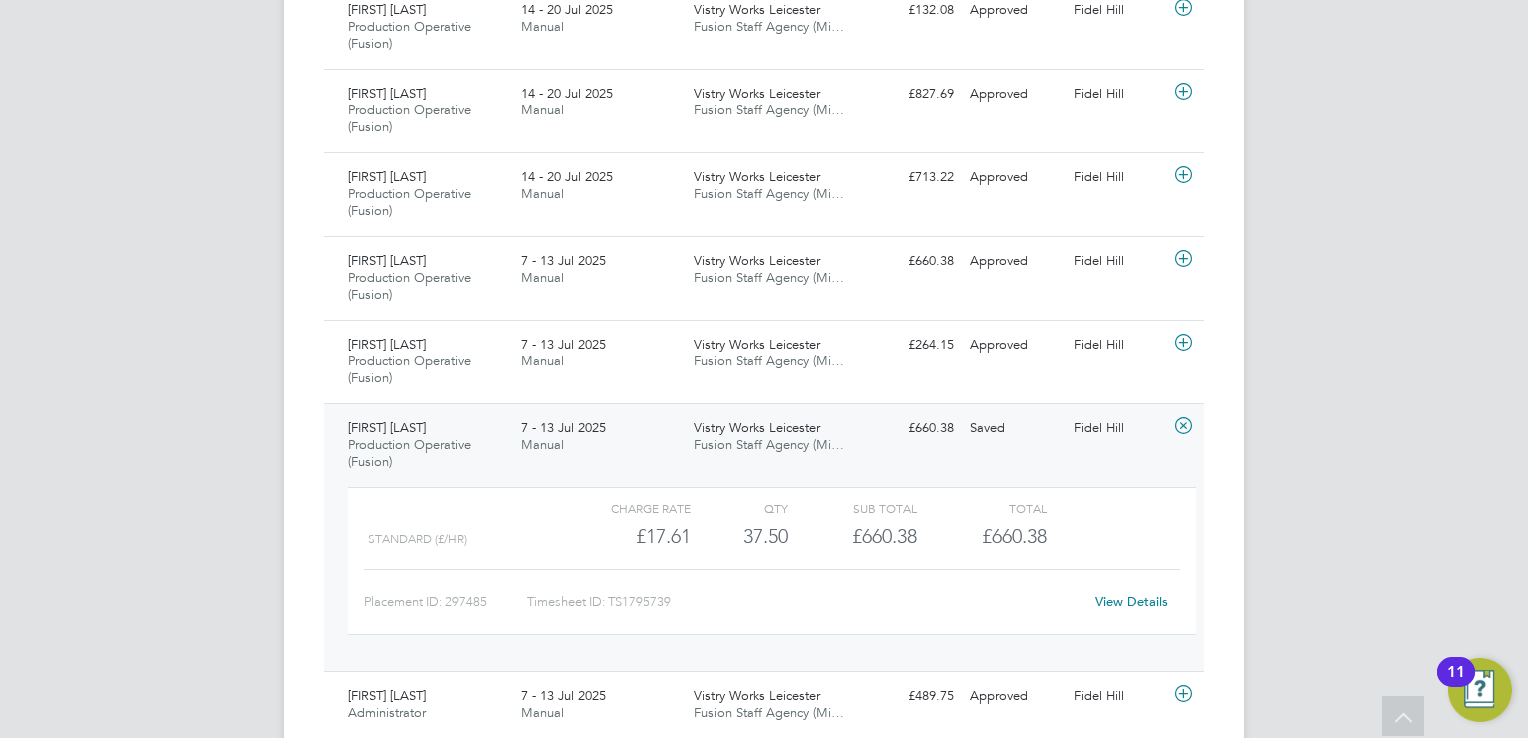 click on "View Details" 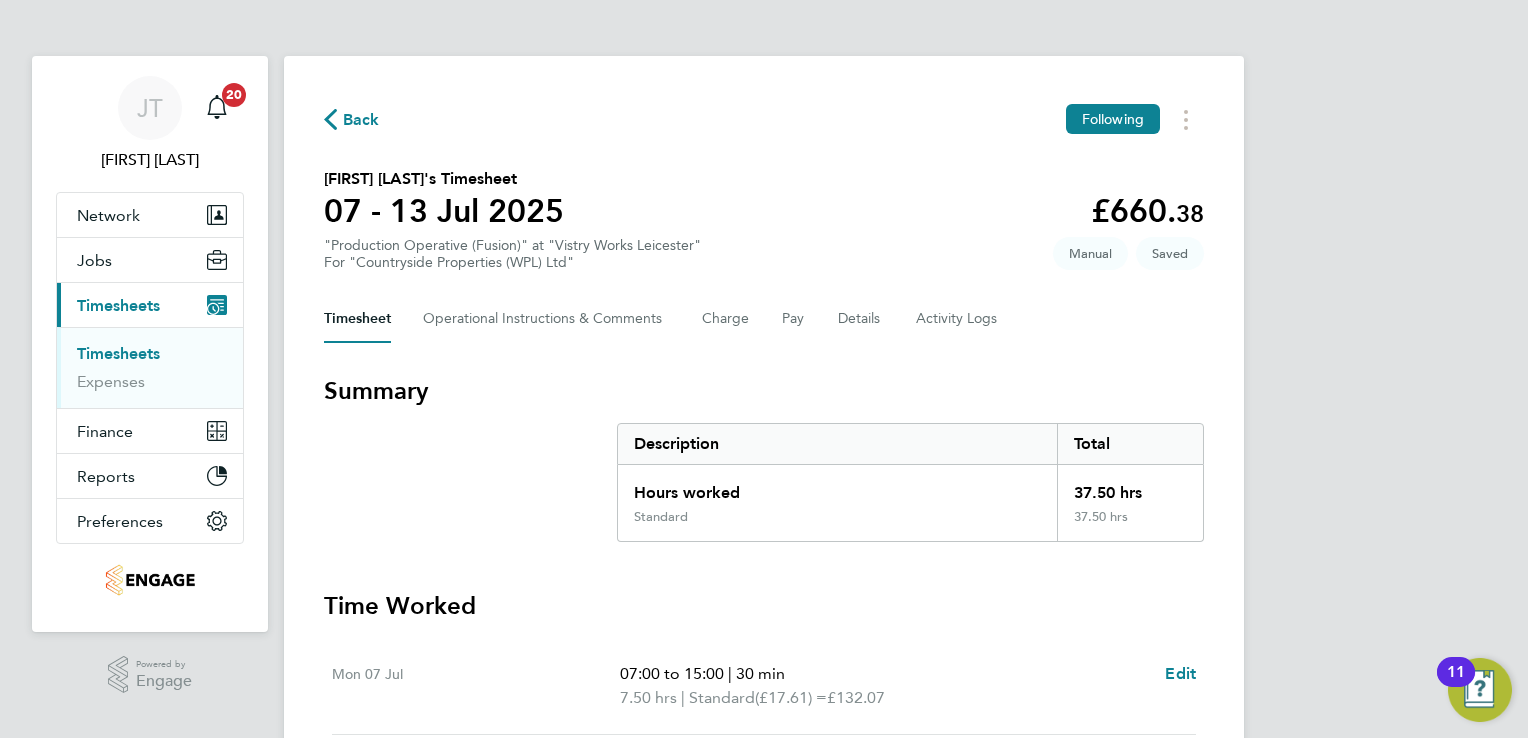 scroll, scrollTop: 0, scrollLeft: 0, axis: both 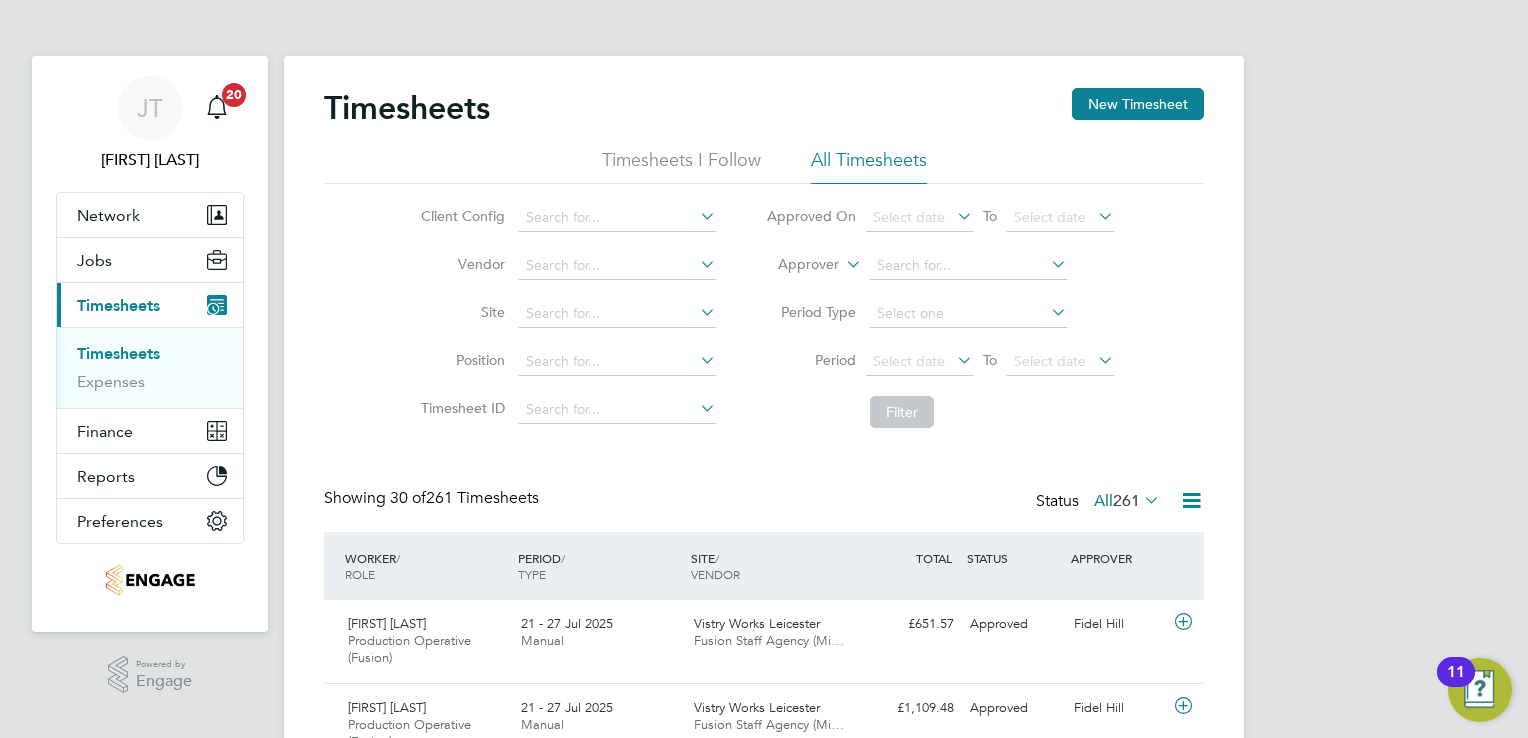 click on "New Timesheet" 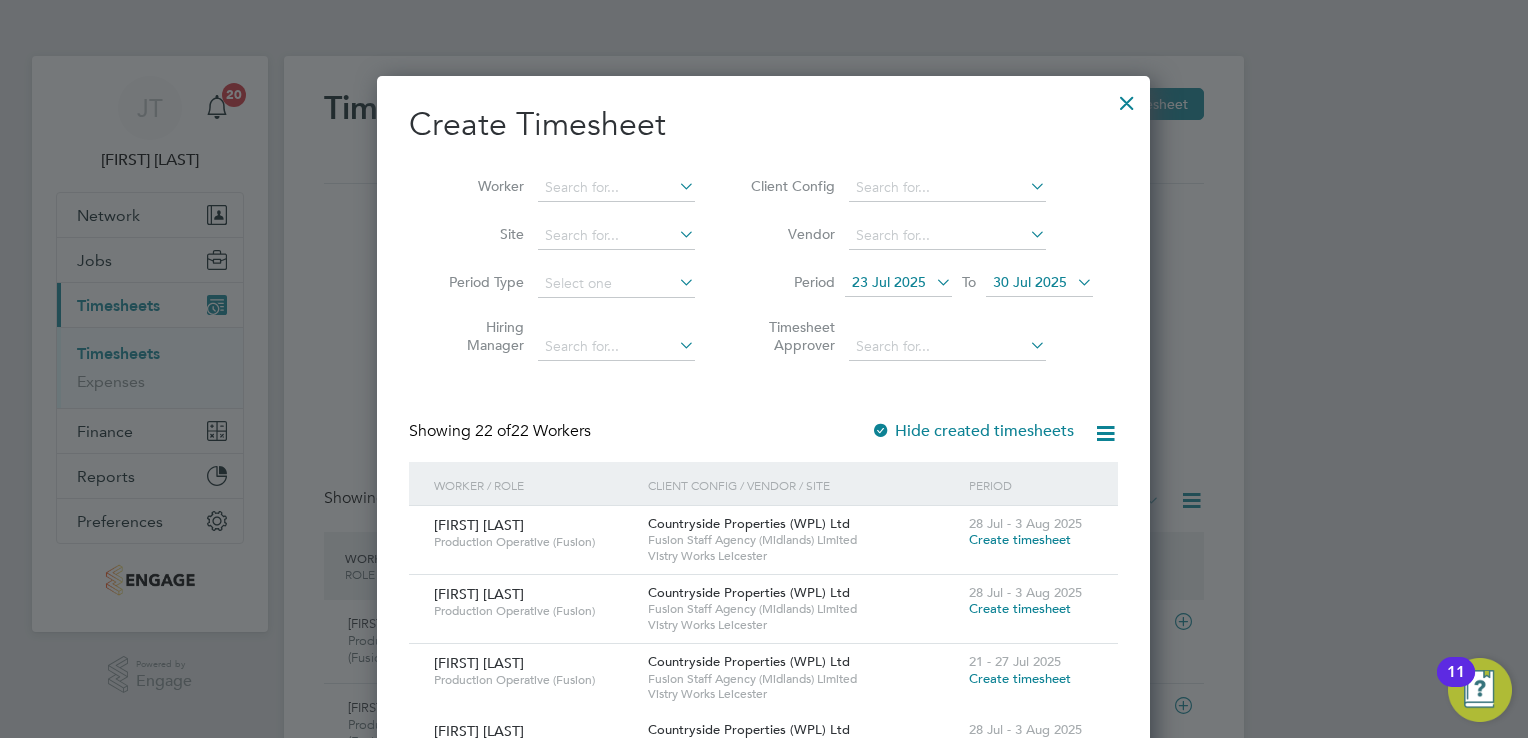 type 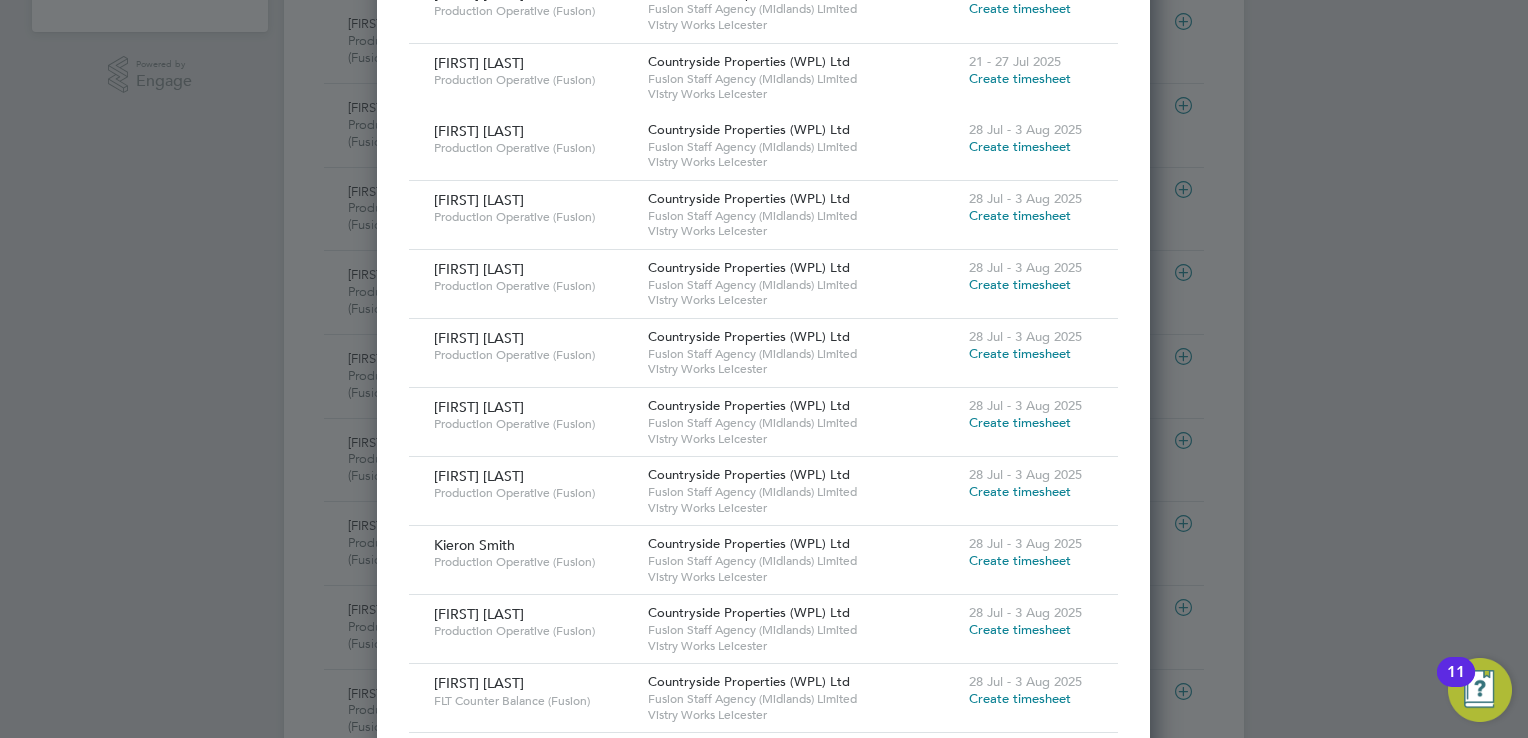 click on "Create timesheet" at bounding box center [1020, 491] 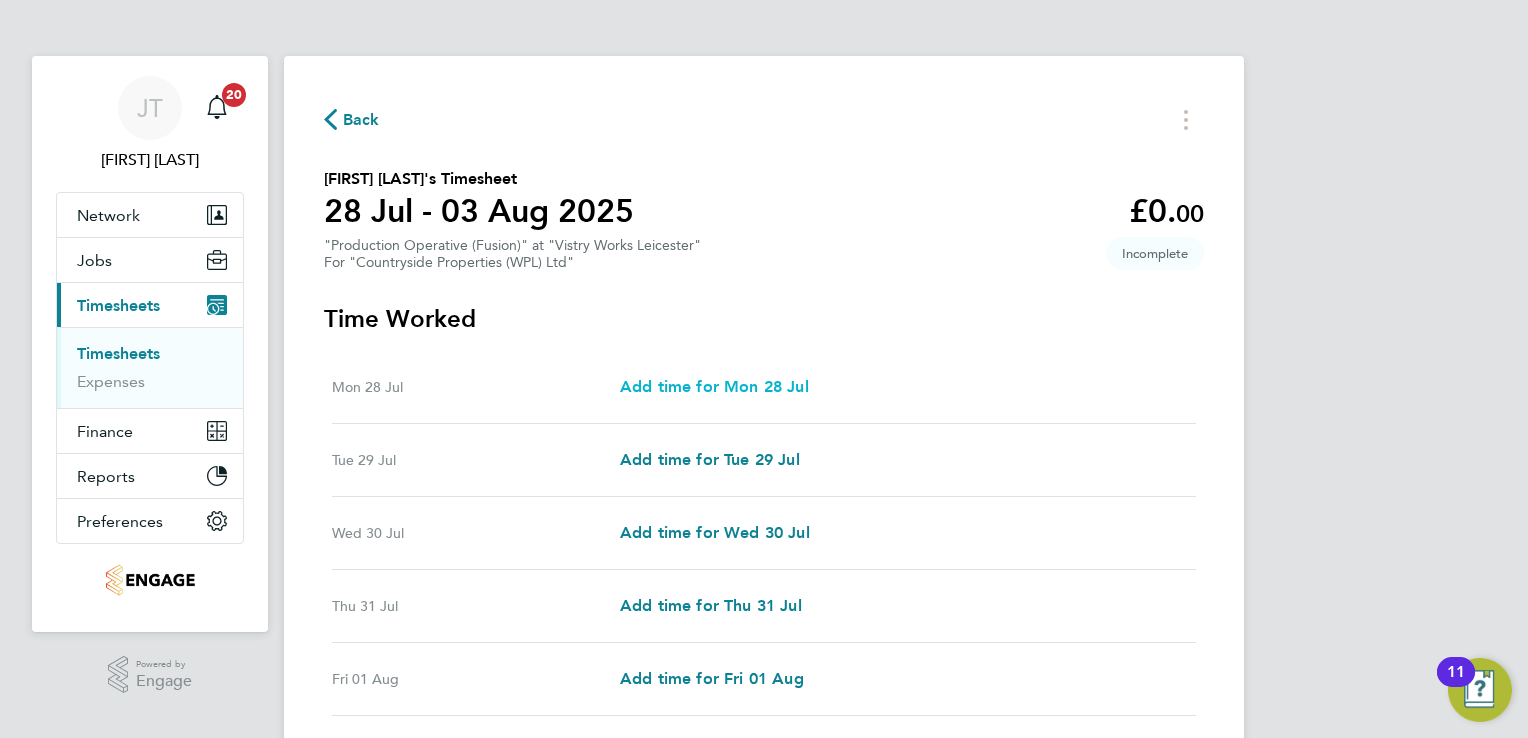 click on "Add time for Mon 28 Jul" at bounding box center (714, 386) 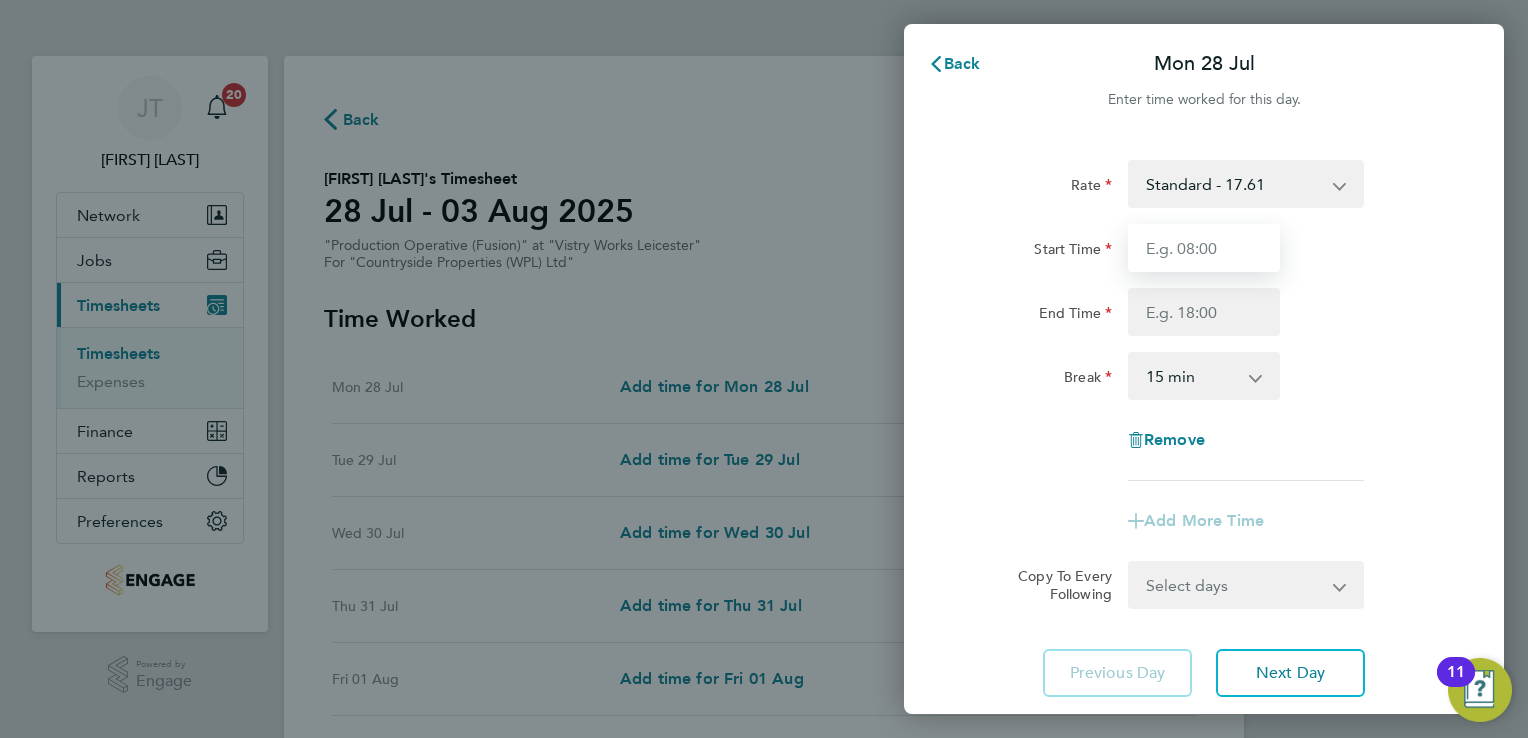 click on "Start Time" at bounding box center [1204, 248] 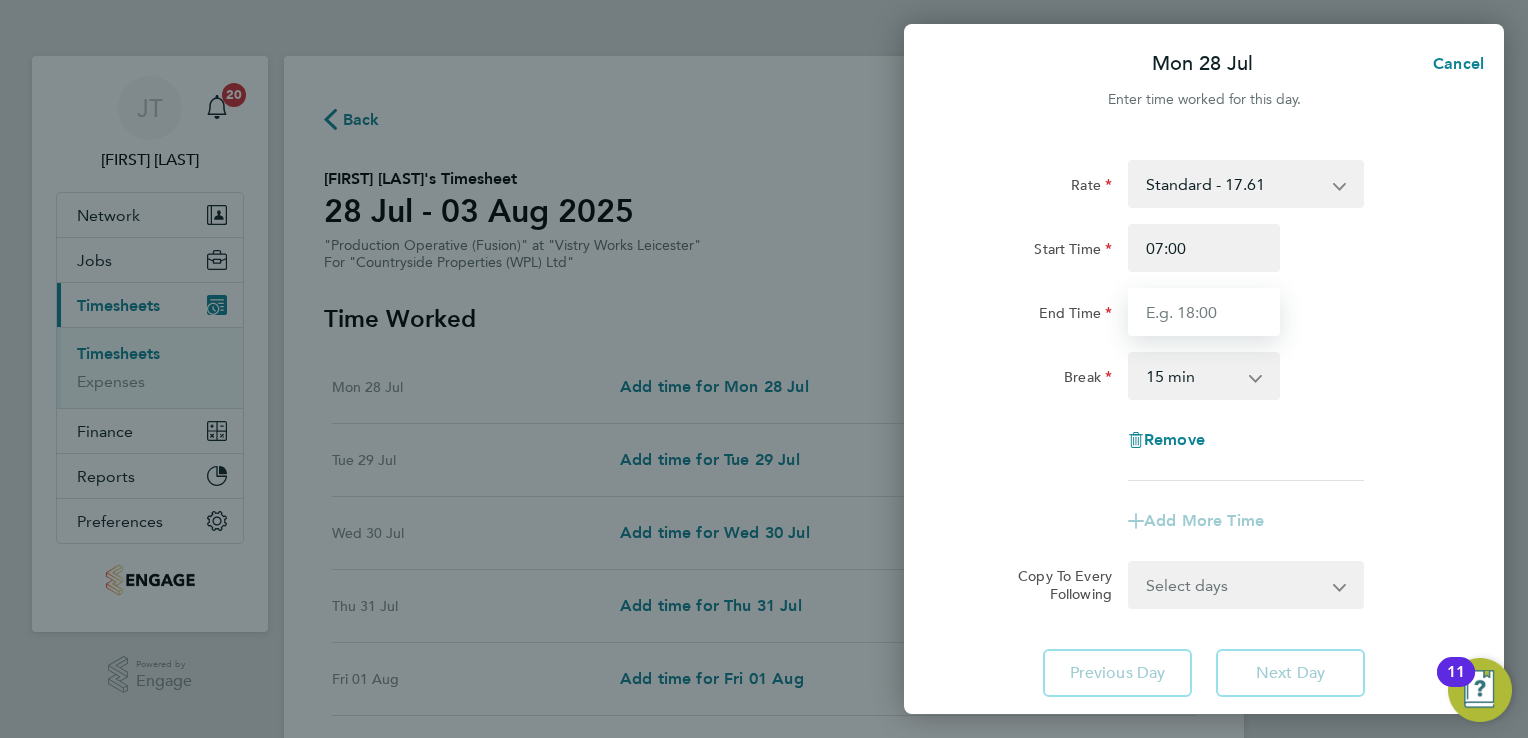 drag, startPoint x: 1194, startPoint y: 311, endPoint x: 1213, endPoint y: 386, distance: 77.36925 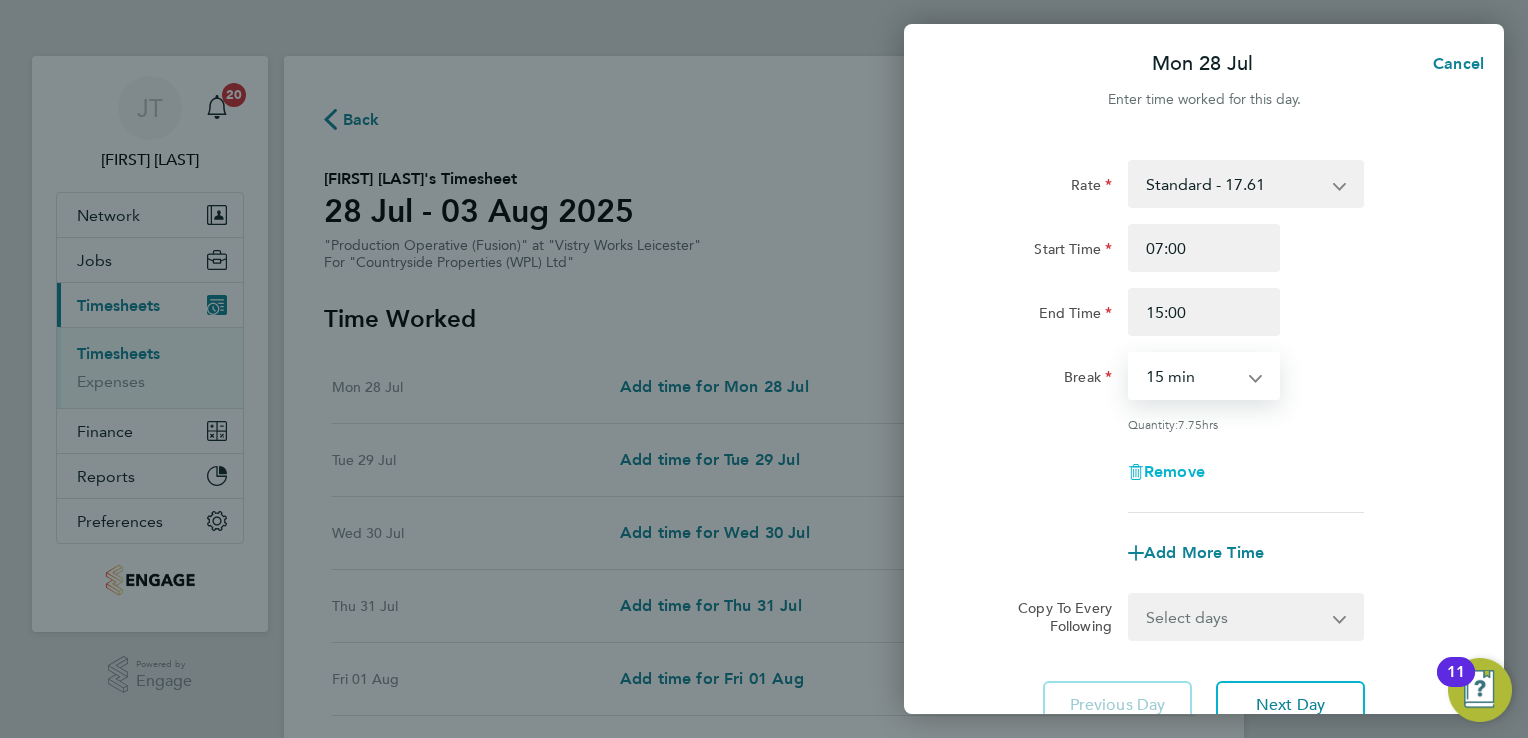 drag, startPoint x: 1200, startPoint y: 379, endPoint x: 1172, endPoint y: 461, distance: 86.64872 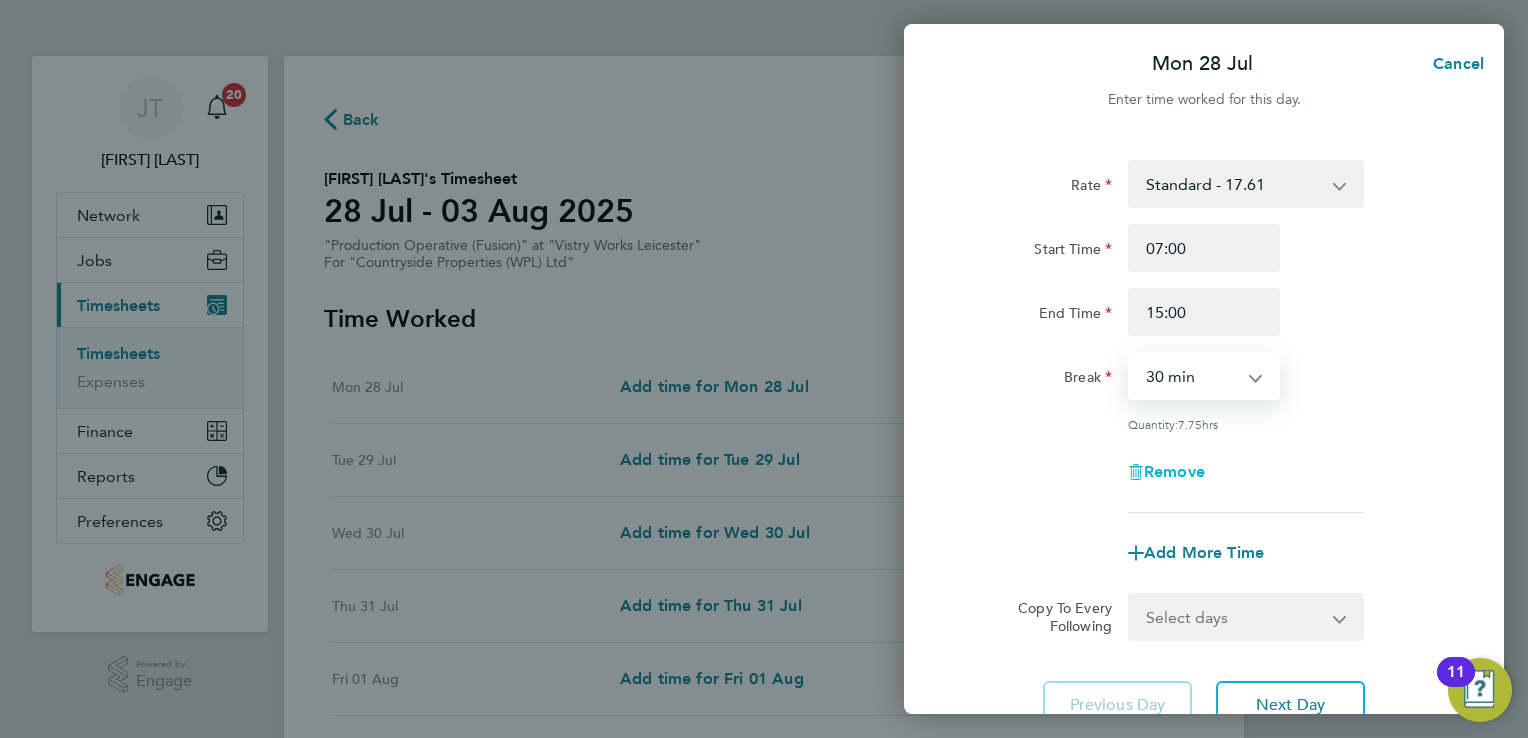 click on "0 min   15 min   30 min   45 min   60 min   75 min   90 min" at bounding box center (1192, 376) 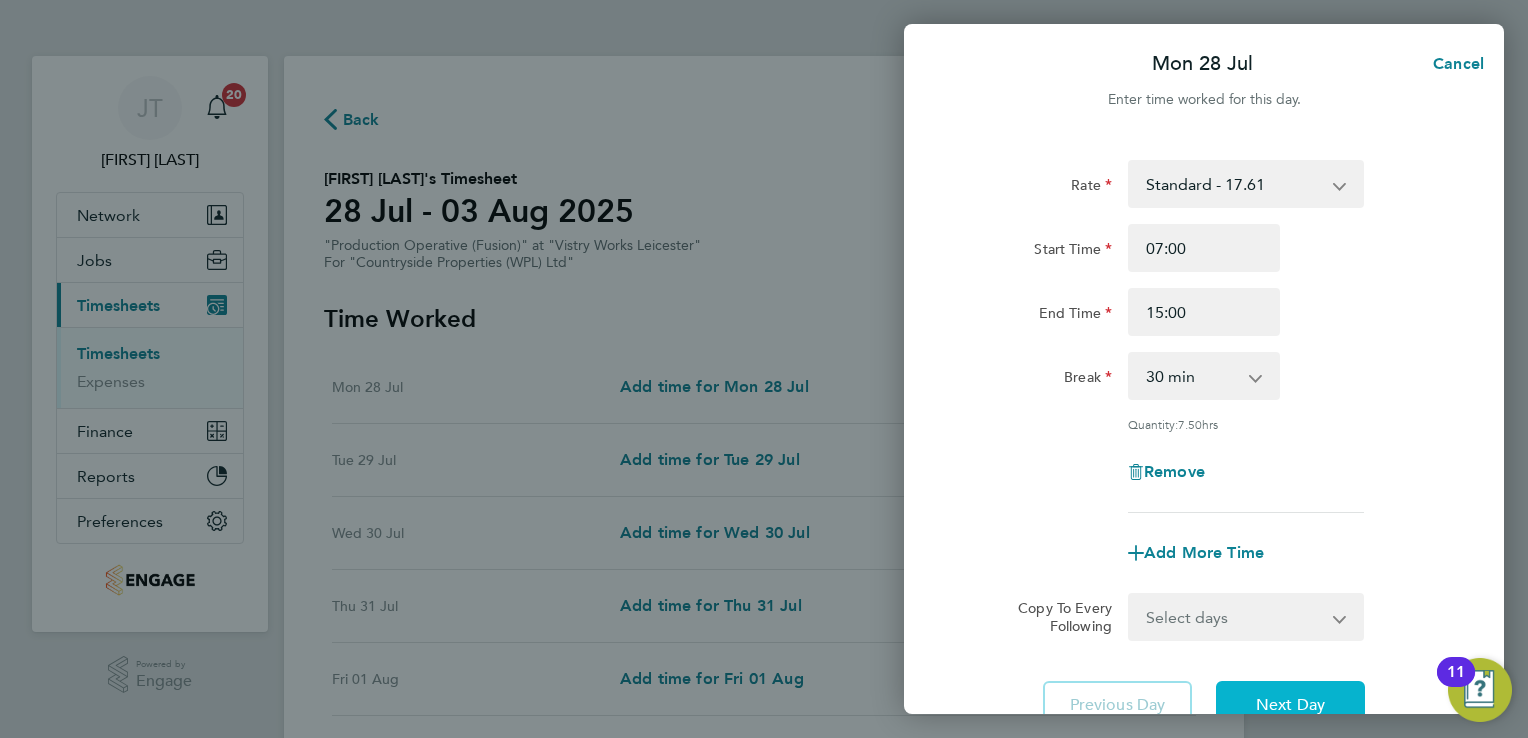 click on "Next Day" 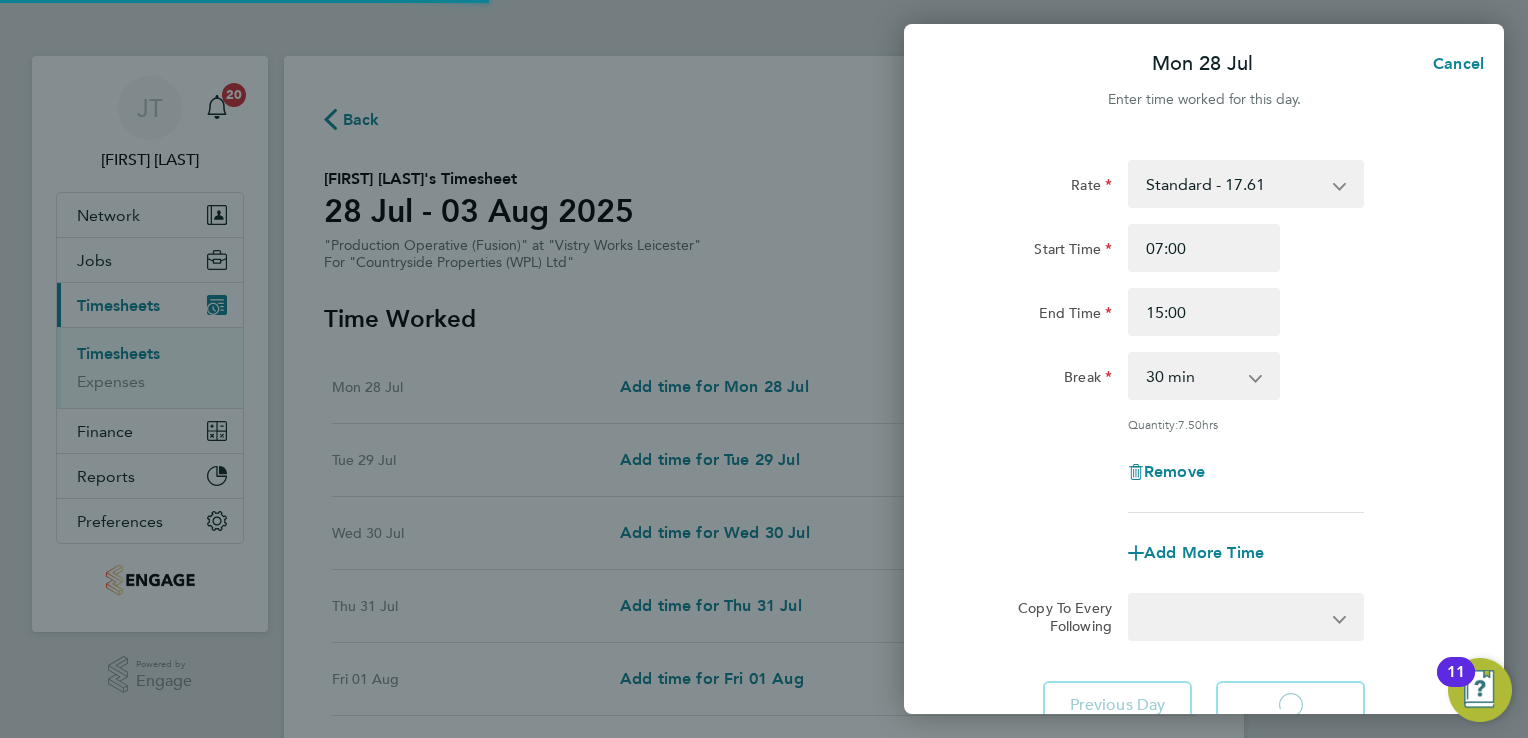 select on "15" 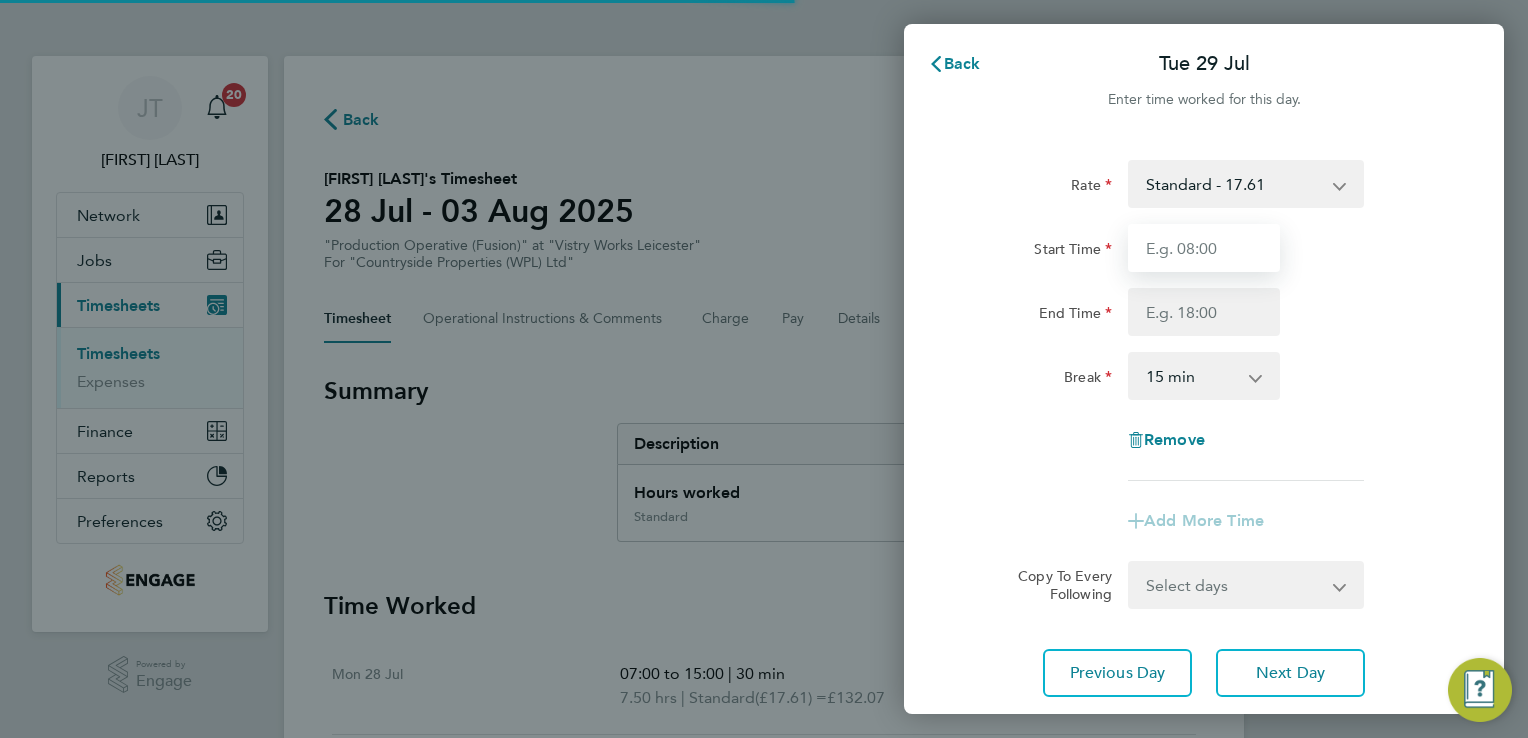 click on "Start Time" at bounding box center (1204, 248) 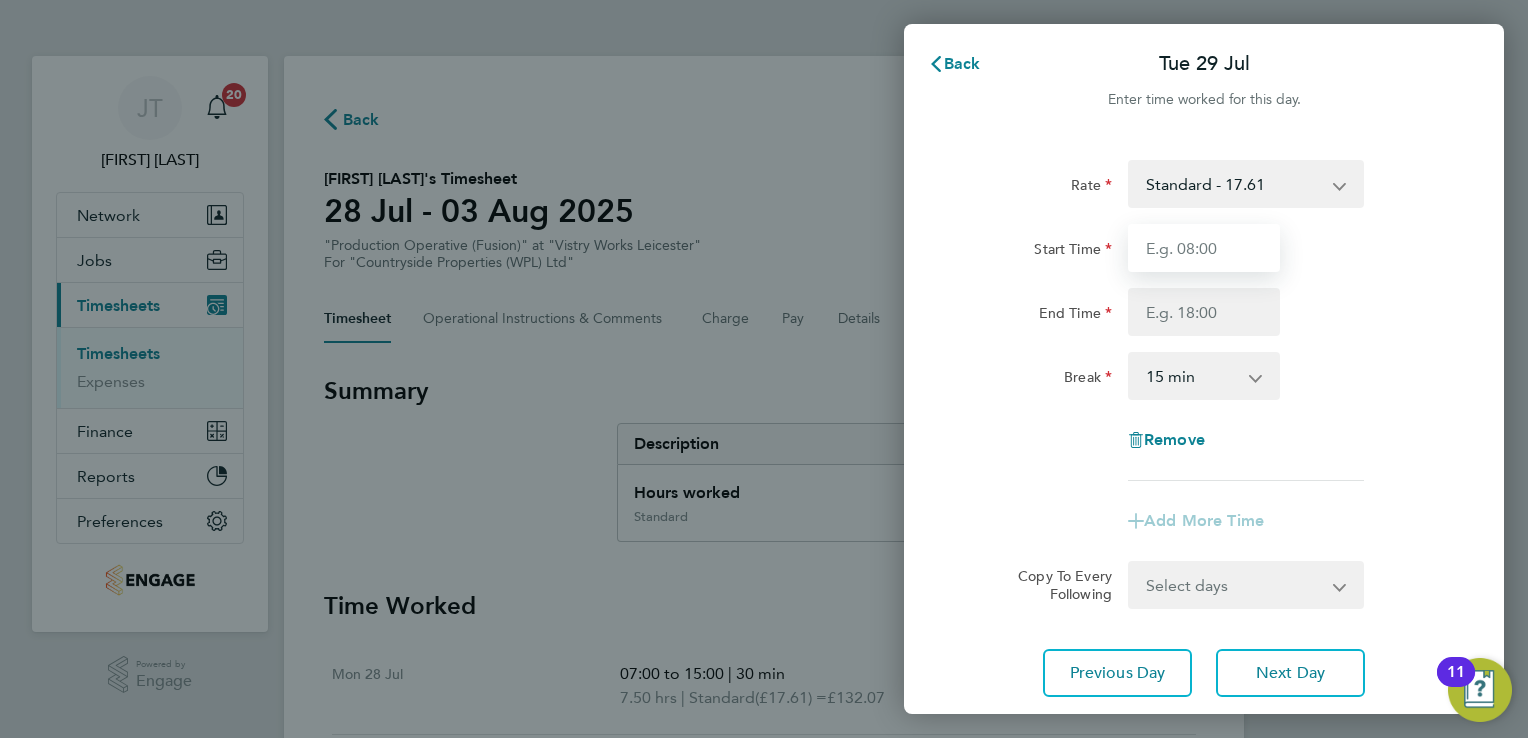 type on "07:00" 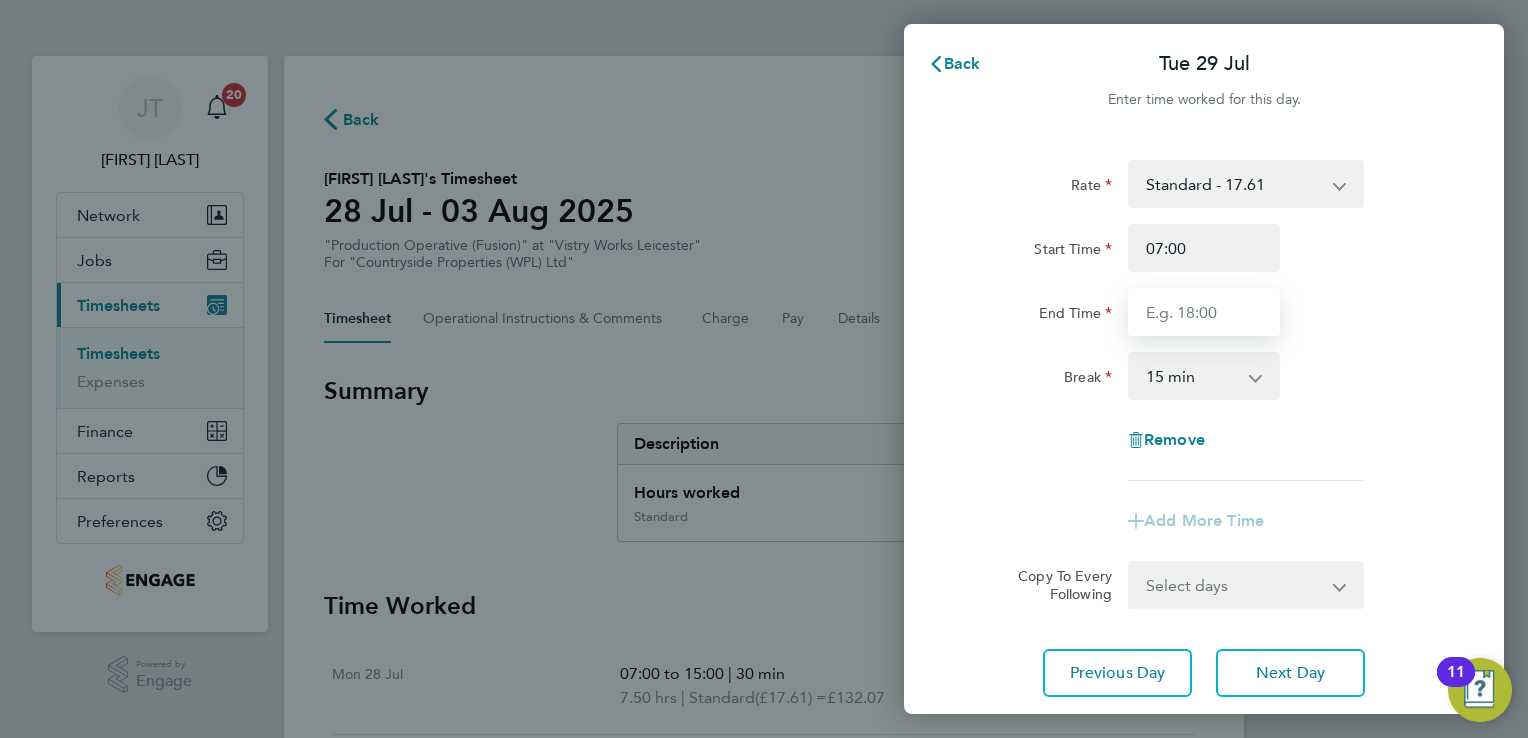 type on "15:00" 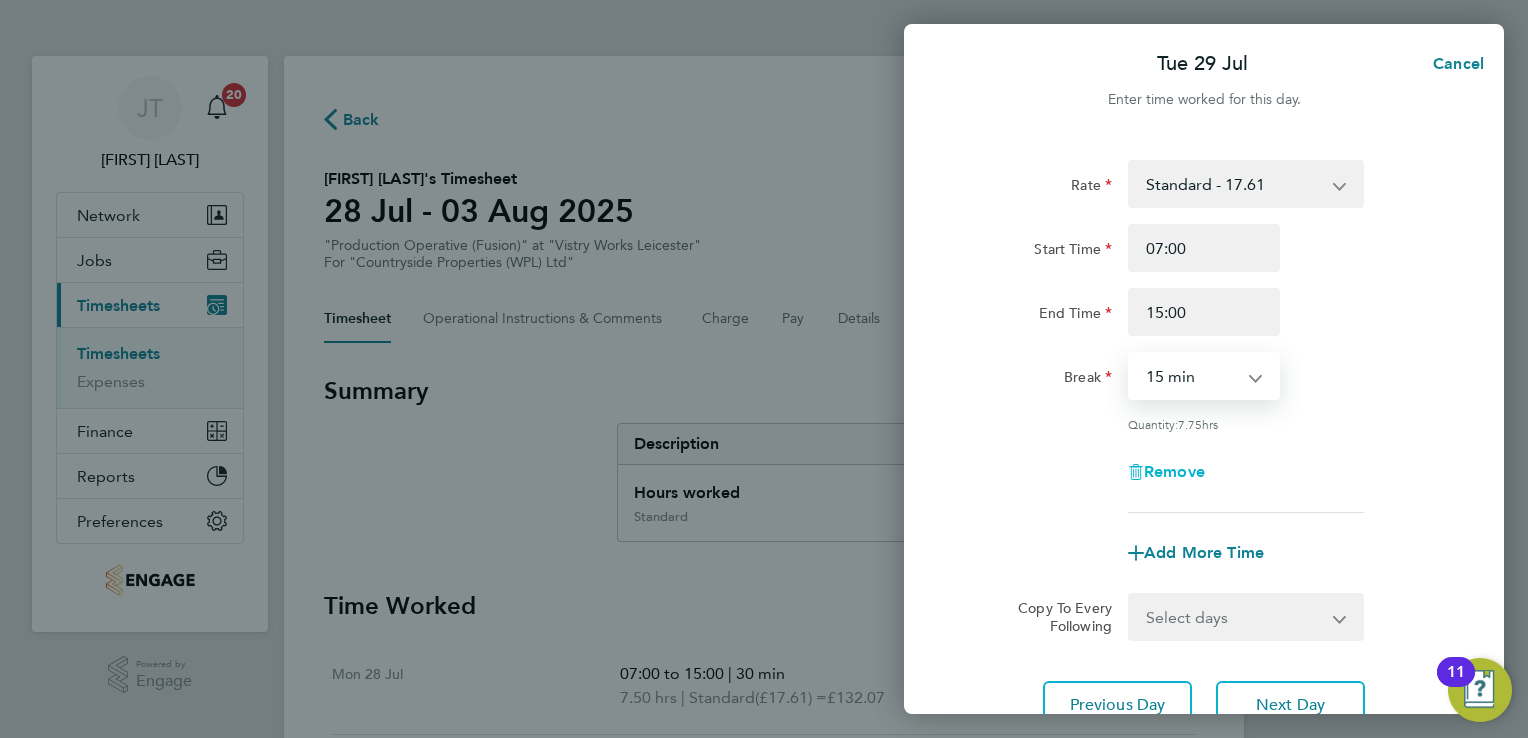 drag, startPoint x: 1193, startPoint y: 380, endPoint x: 1196, endPoint y: 465, distance: 85.052925 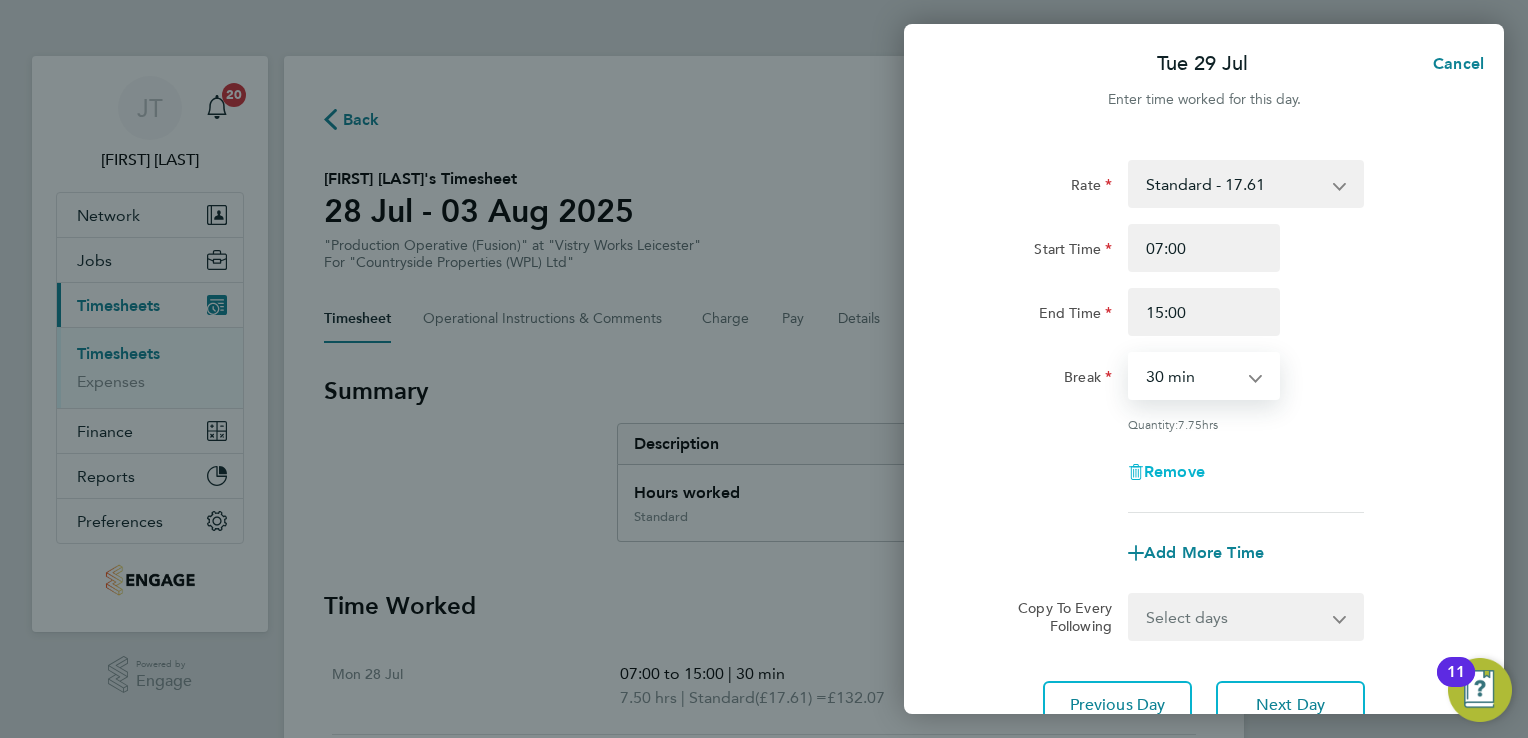 click on "0 min   15 min   30 min   45 min   60 min   75 min   90 min" at bounding box center (1192, 376) 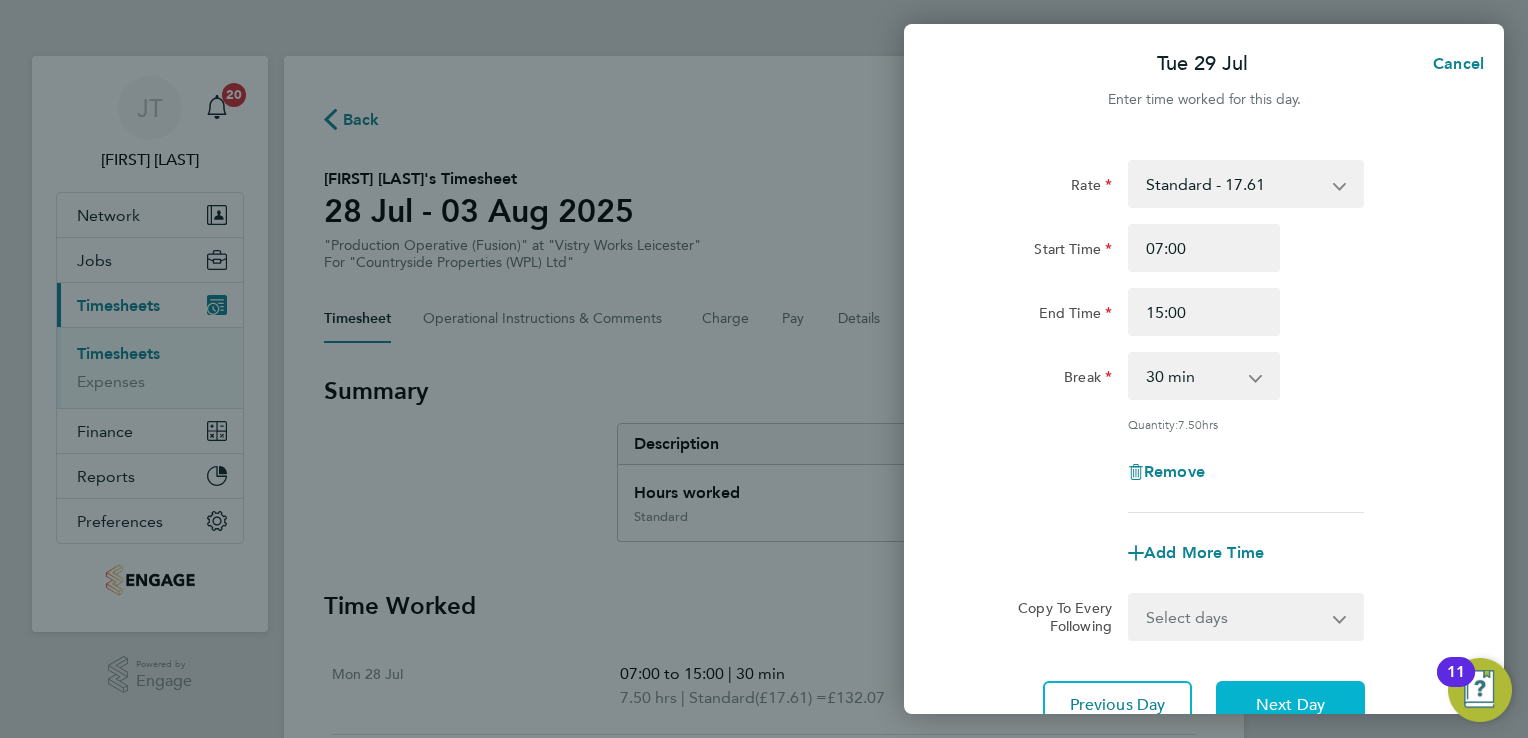 click on "Next Day" 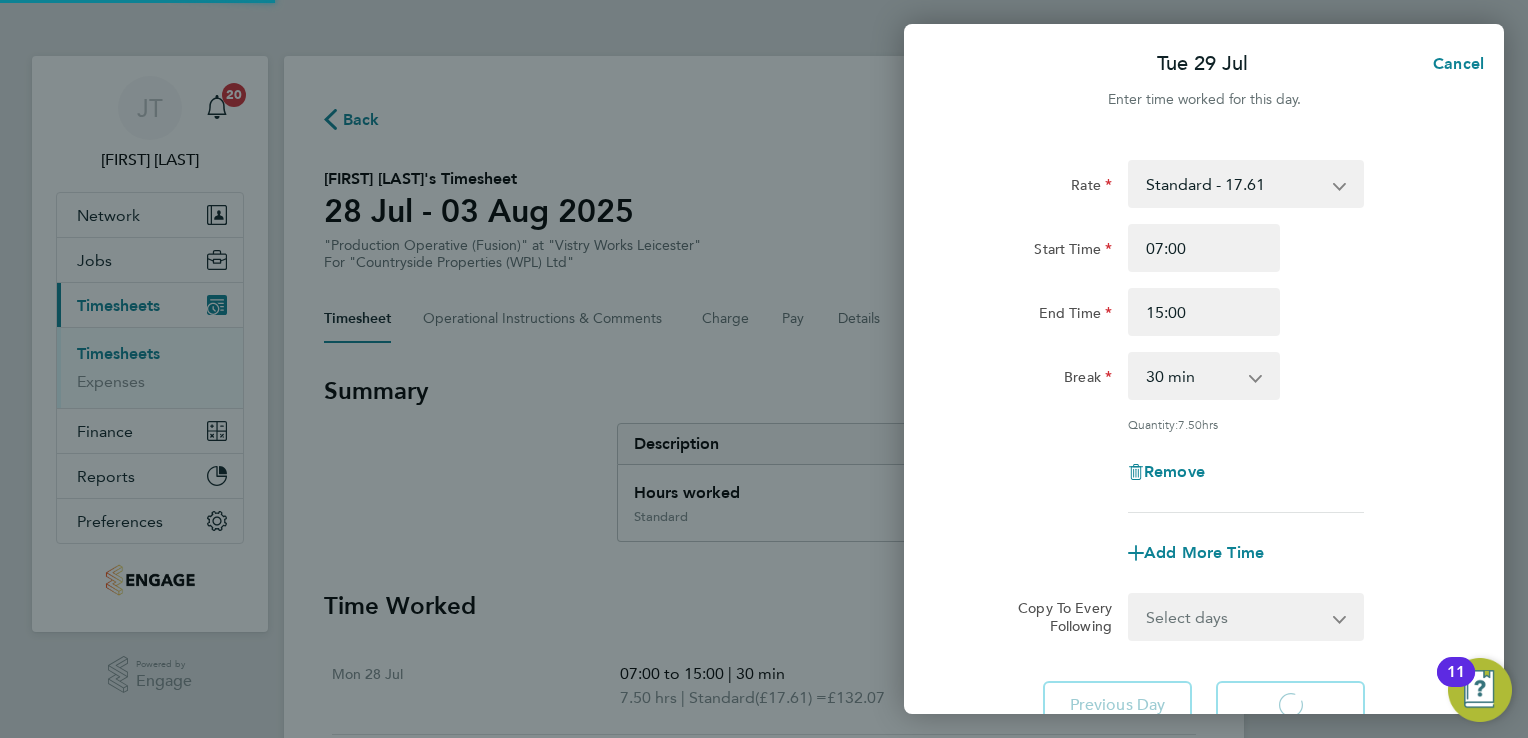 select on "15" 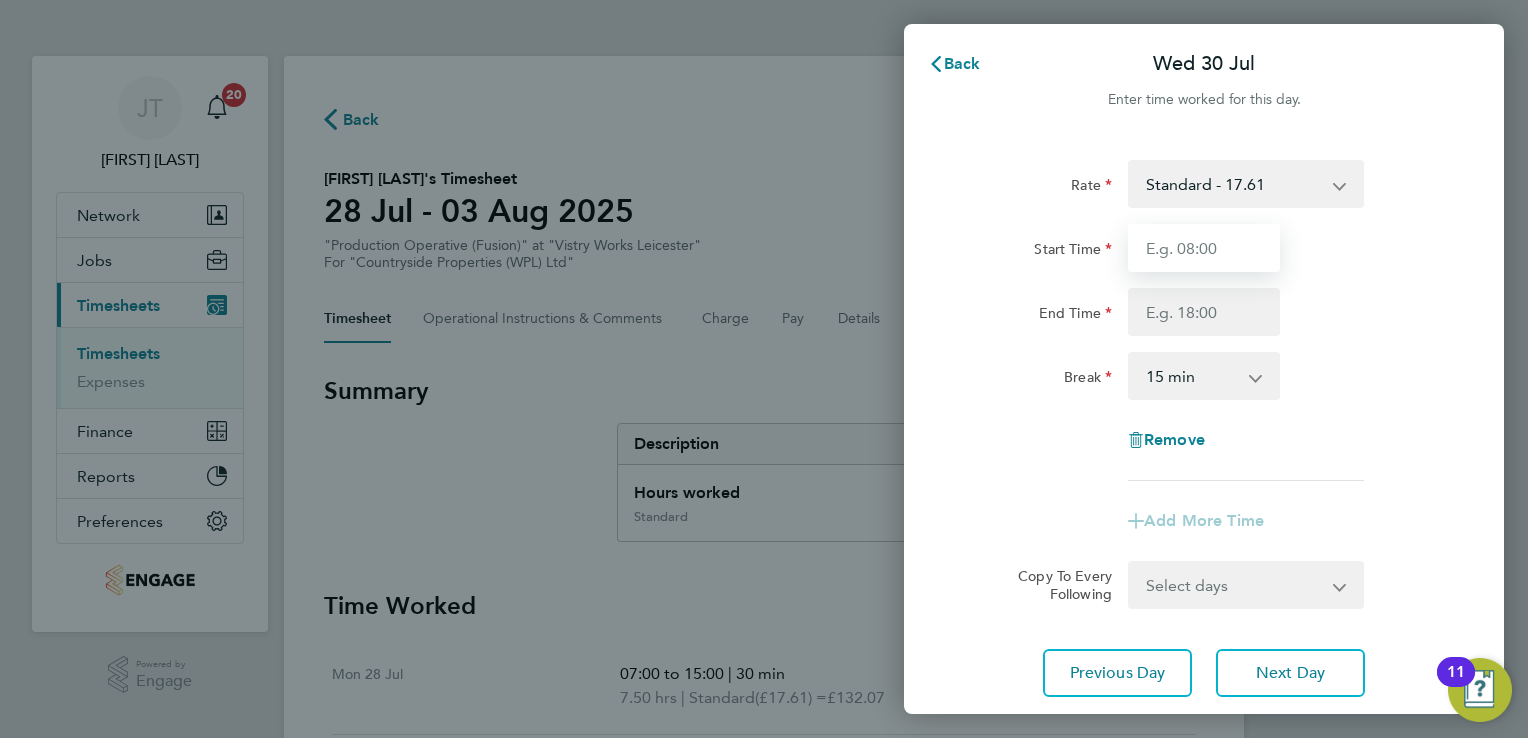 click on "Start Time" at bounding box center (1204, 248) 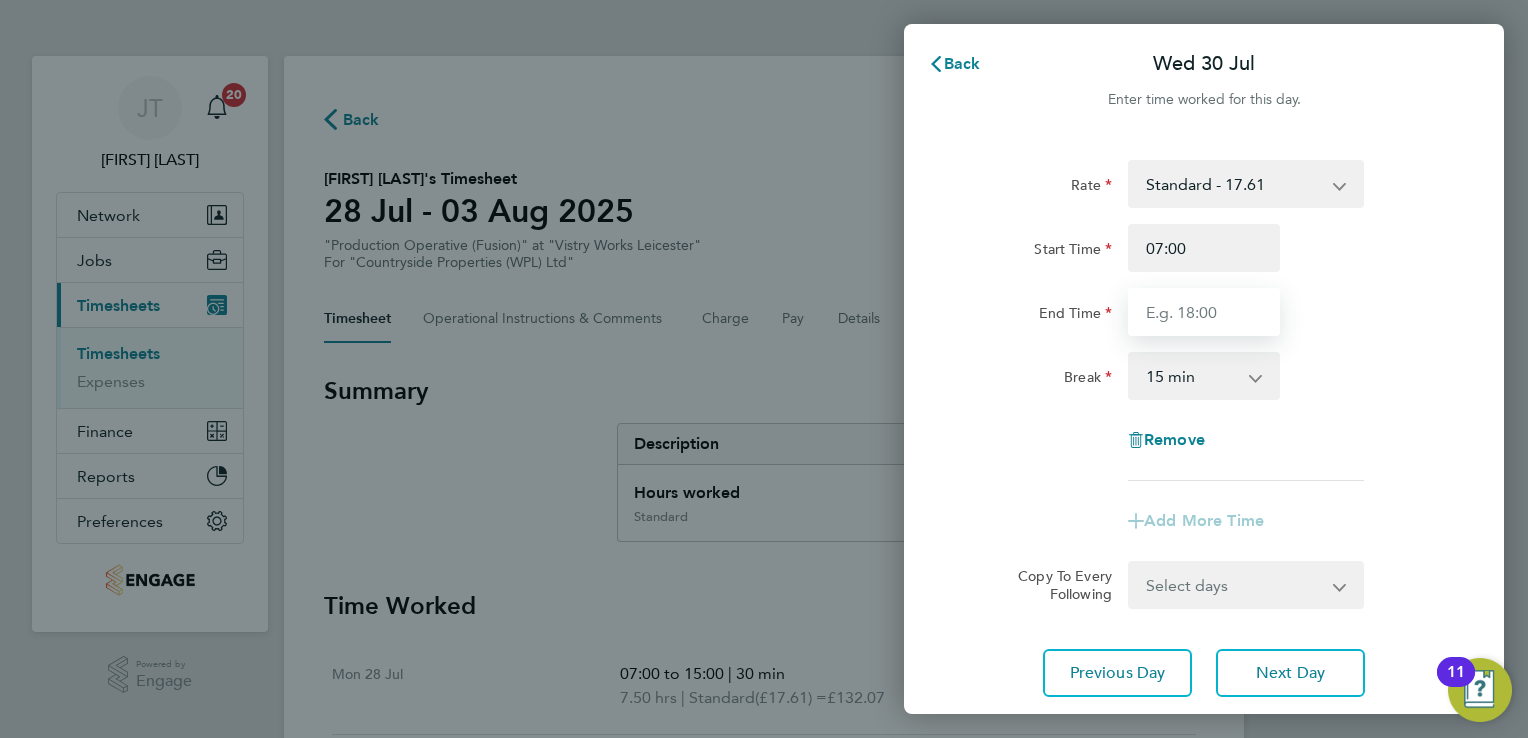 type on "15:00" 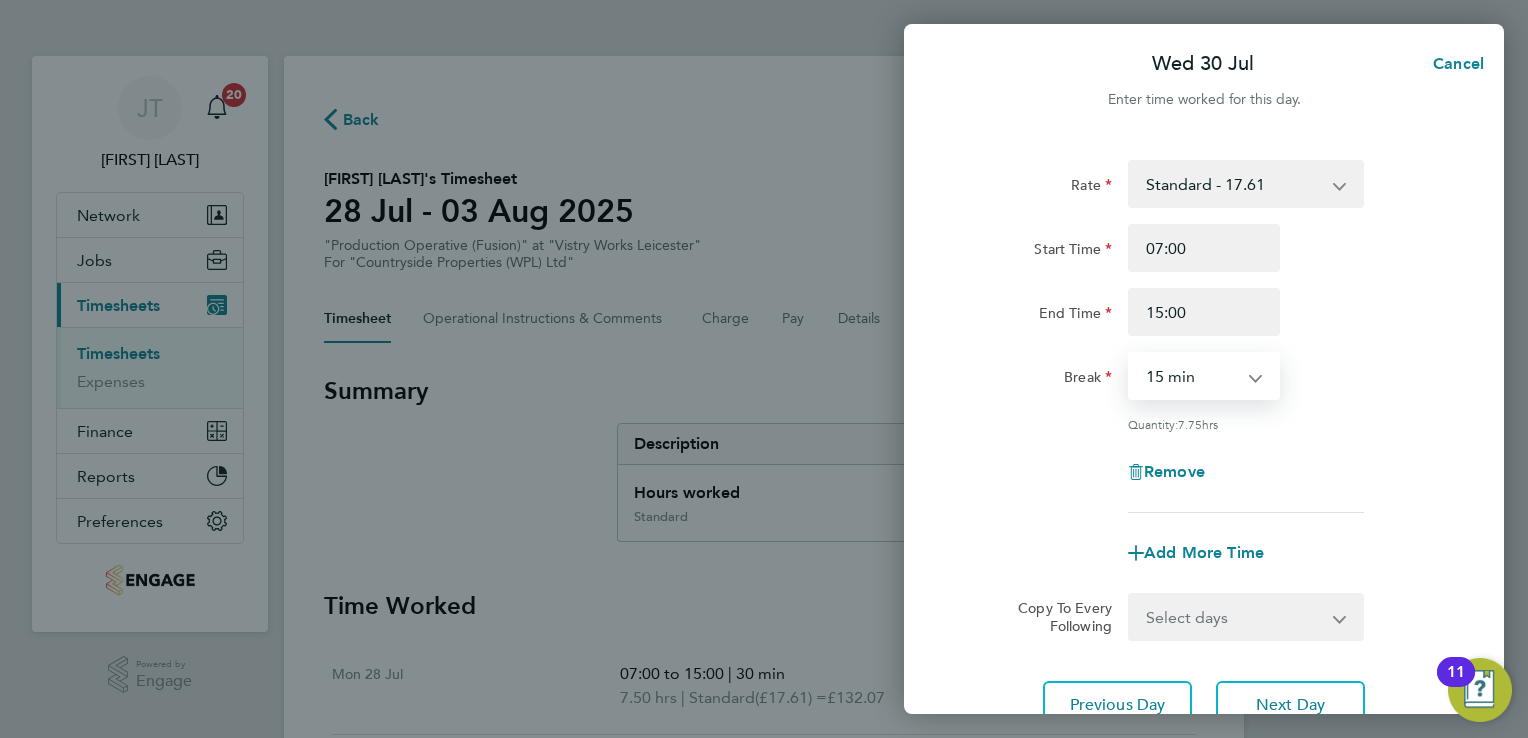 drag, startPoint x: 1218, startPoint y: 367, endPoint x: 1223, endPoint y: 466, distance: 99.12618 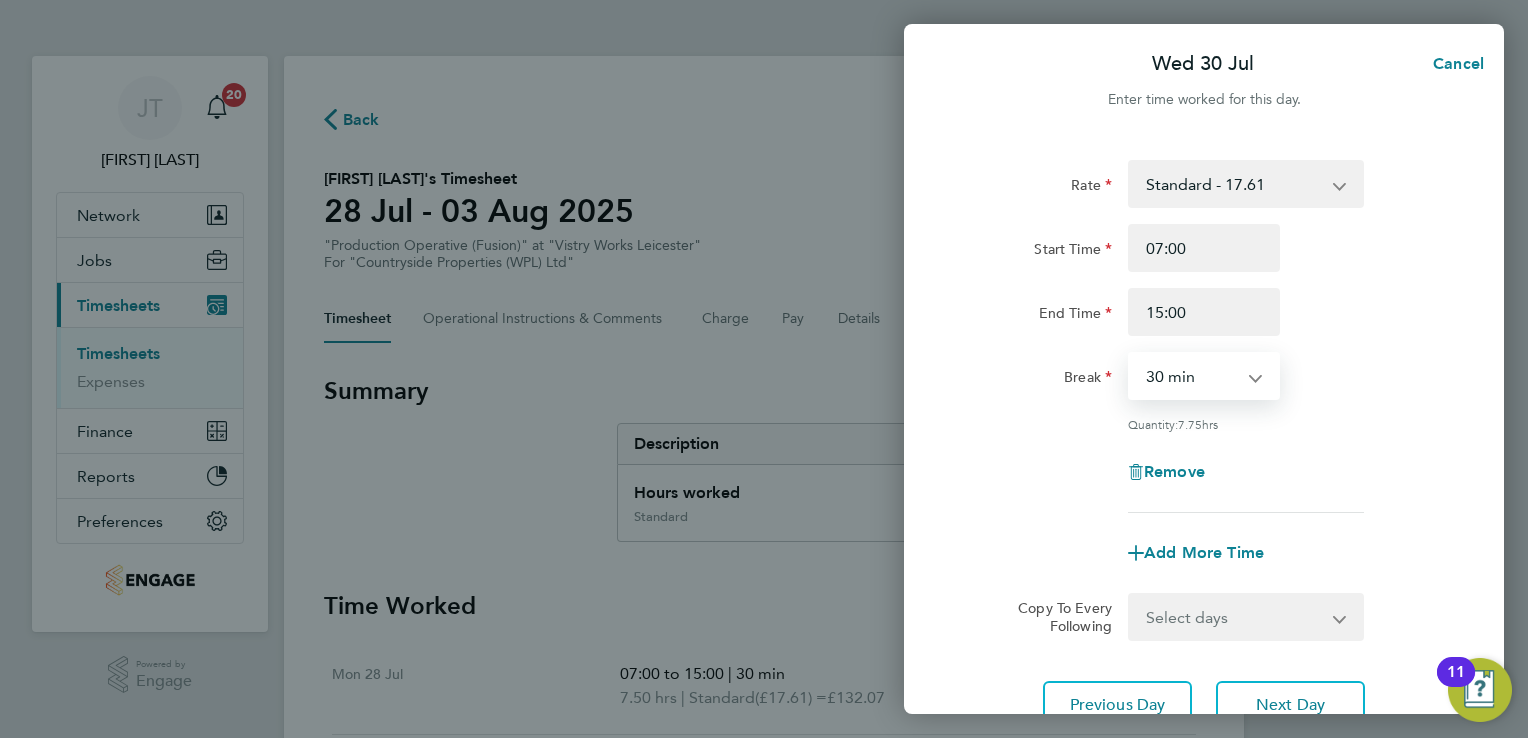 click on "0 min   15 min   30 min   45 min   60 min   75 min   90 min" at bounding box center (1192, 376) 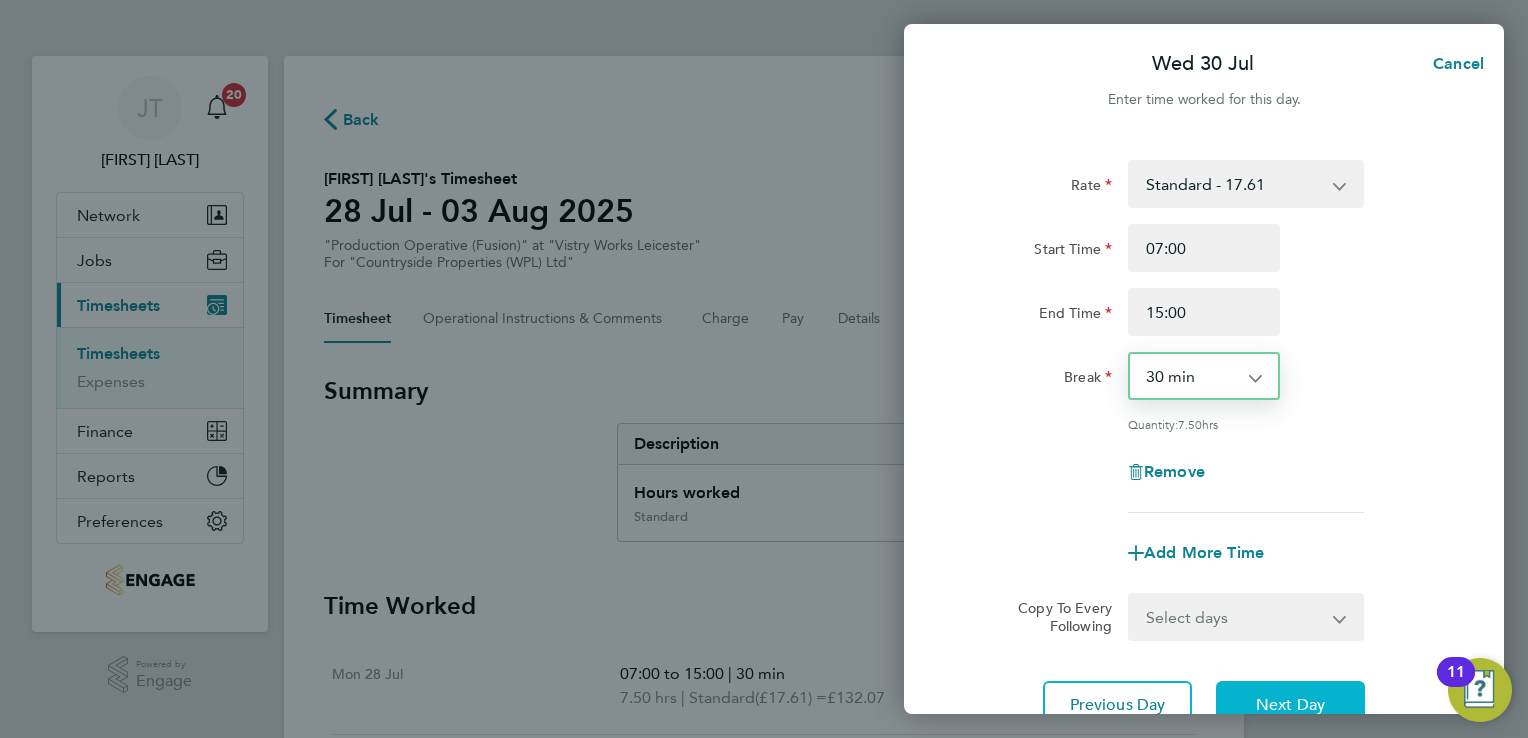 click on "Next Day" 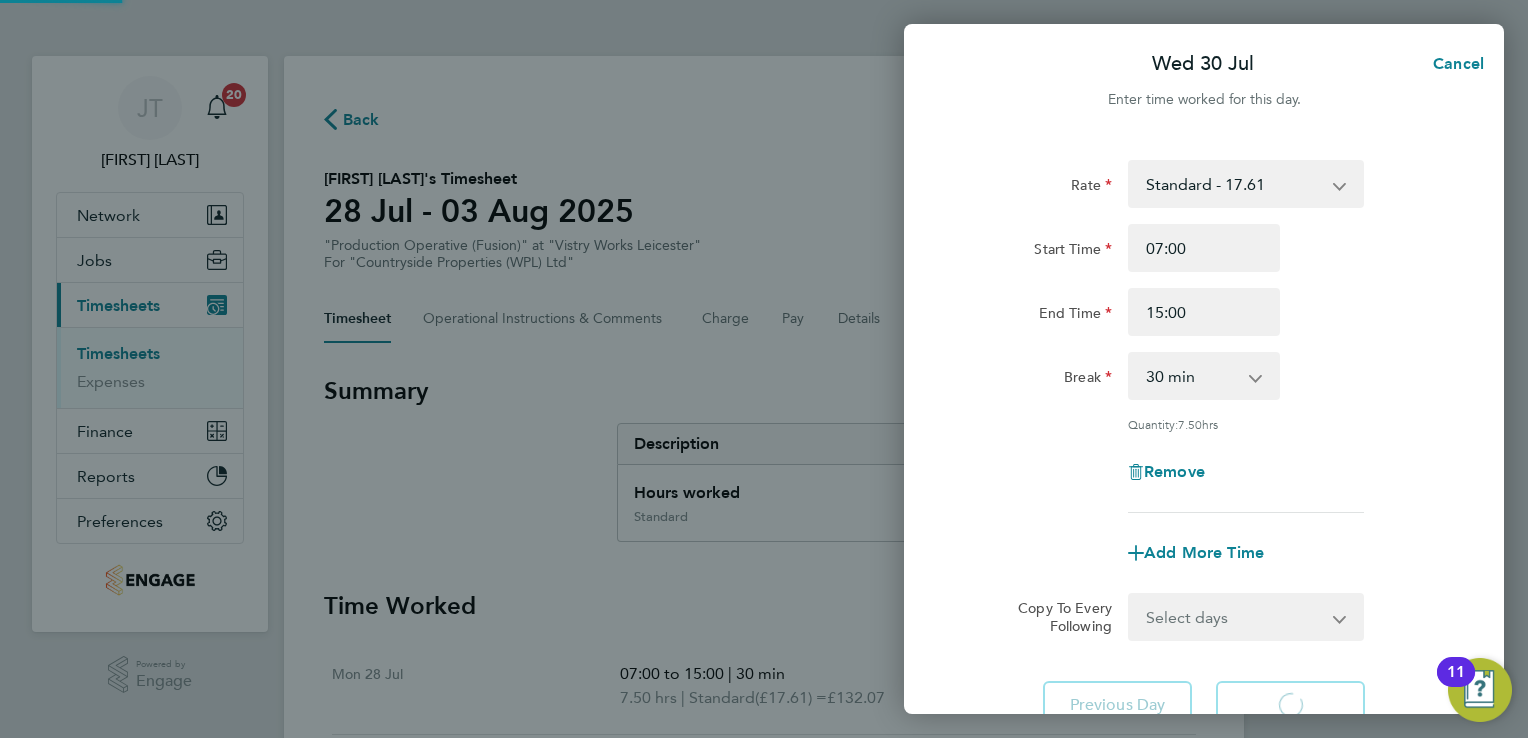 select on "15" 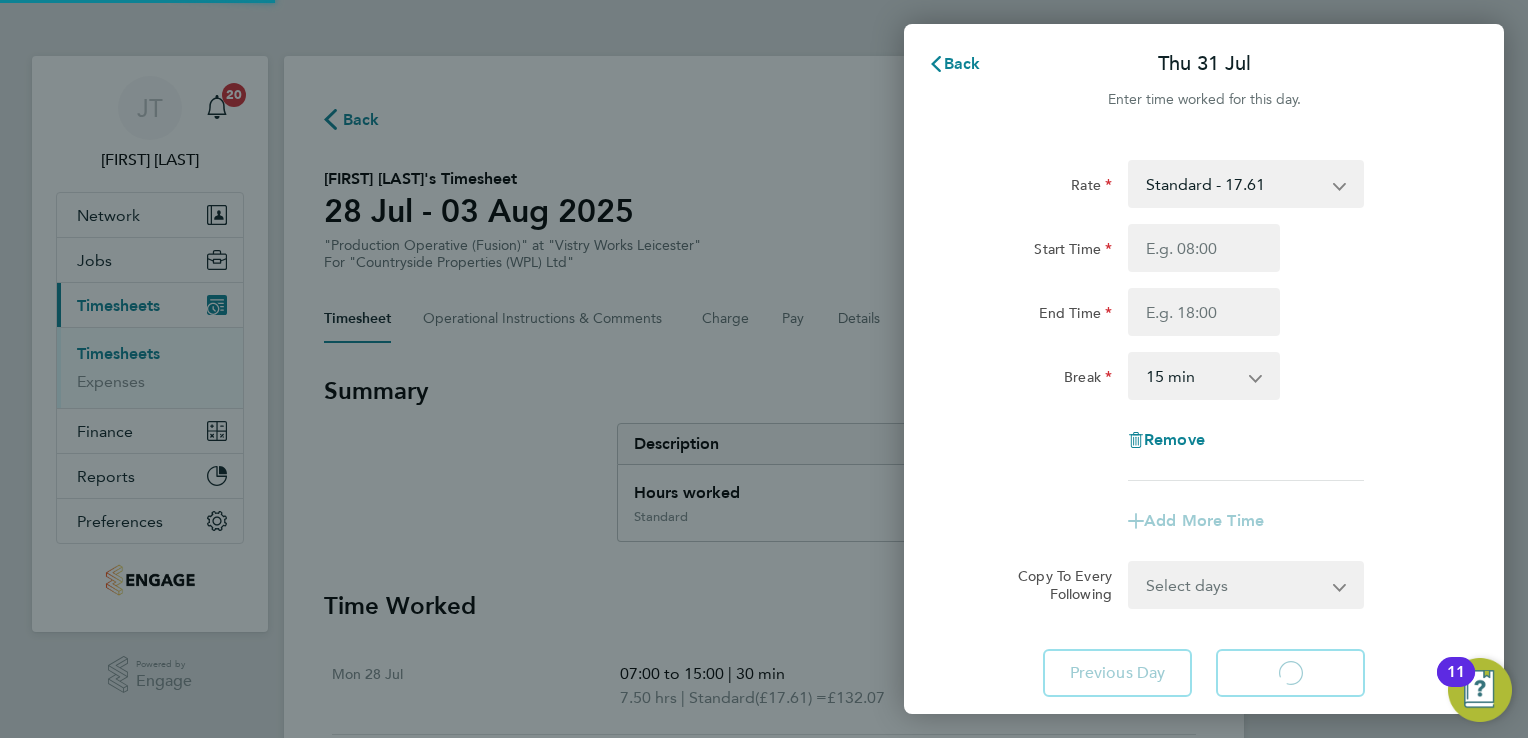 select on "15" 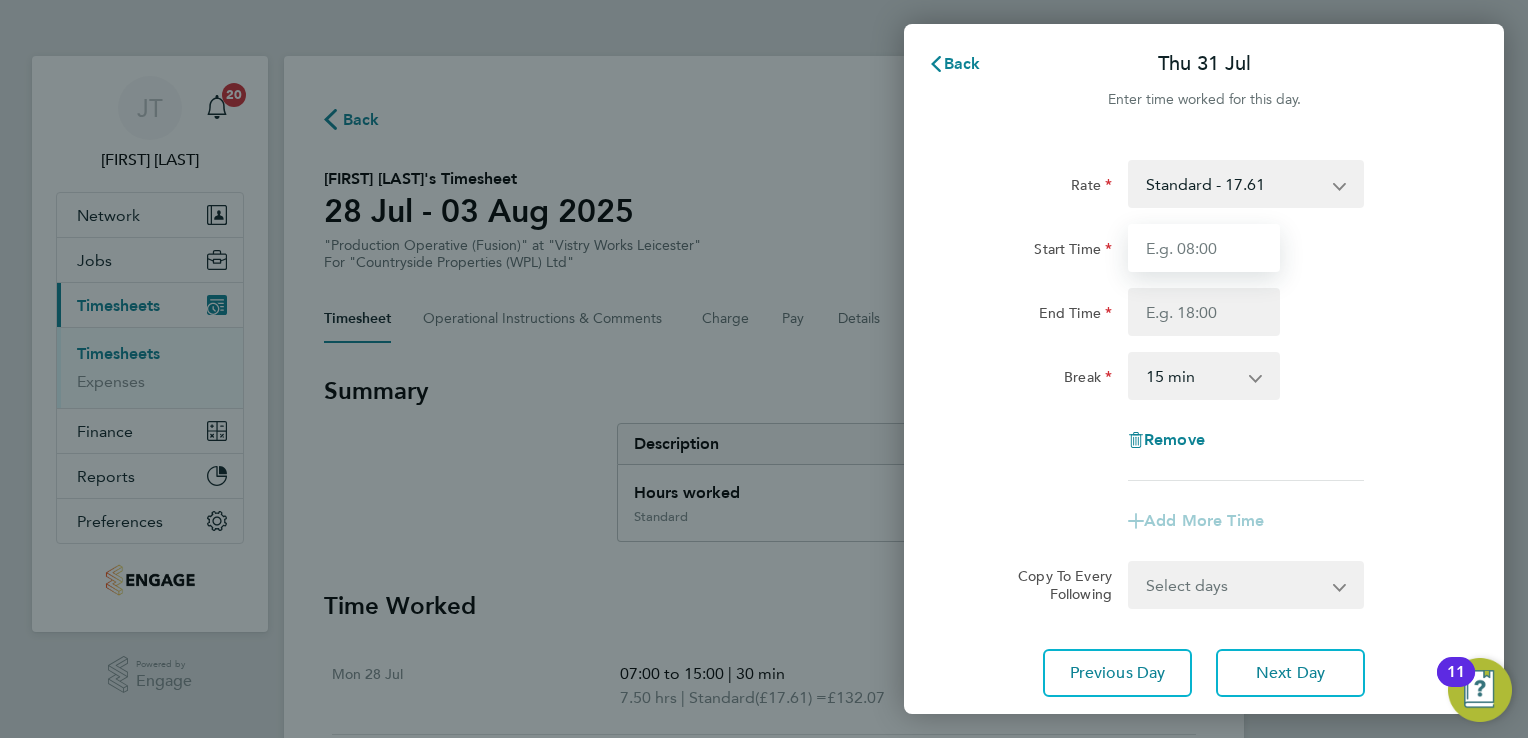 click on "Start Time" at bounding box center [1204, 248] 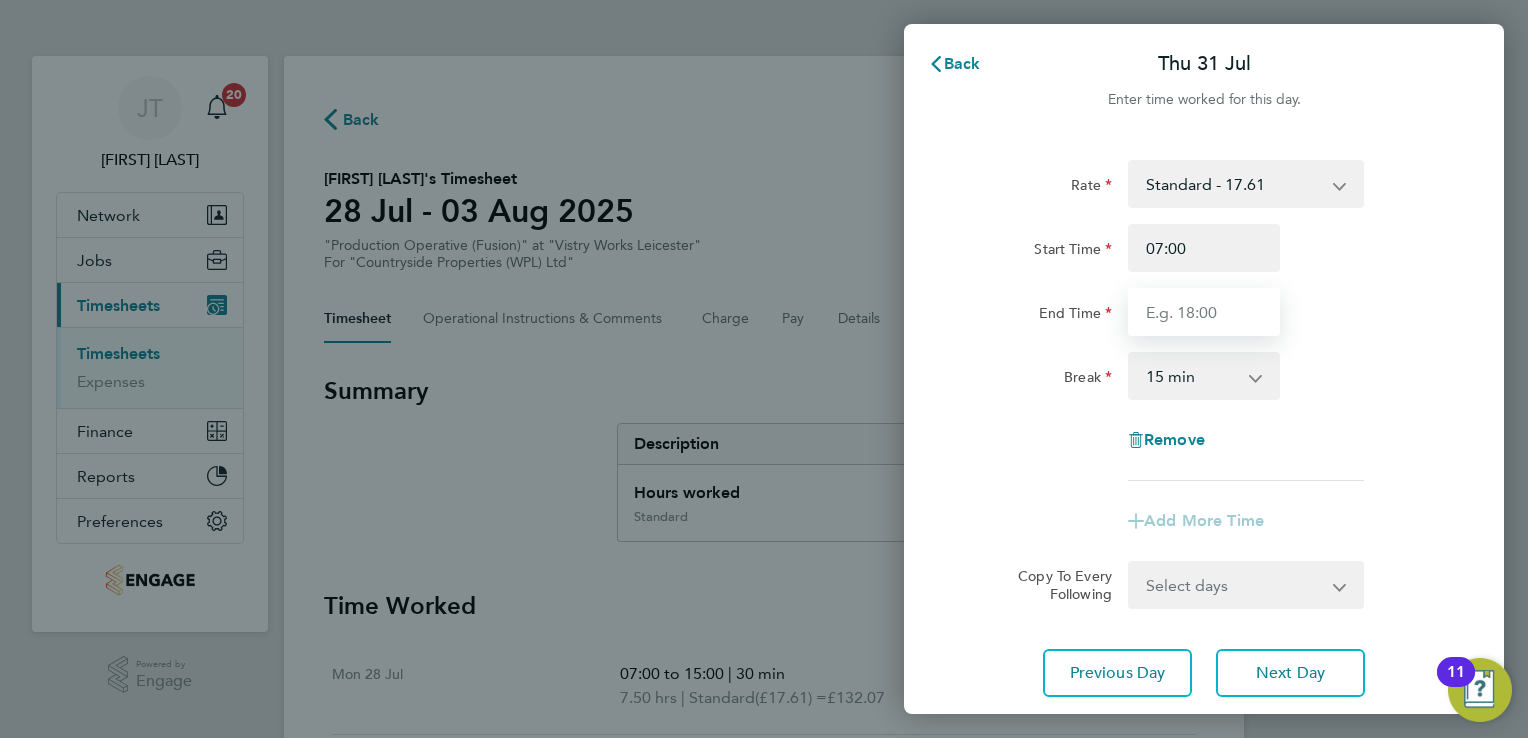 type on "15:00" 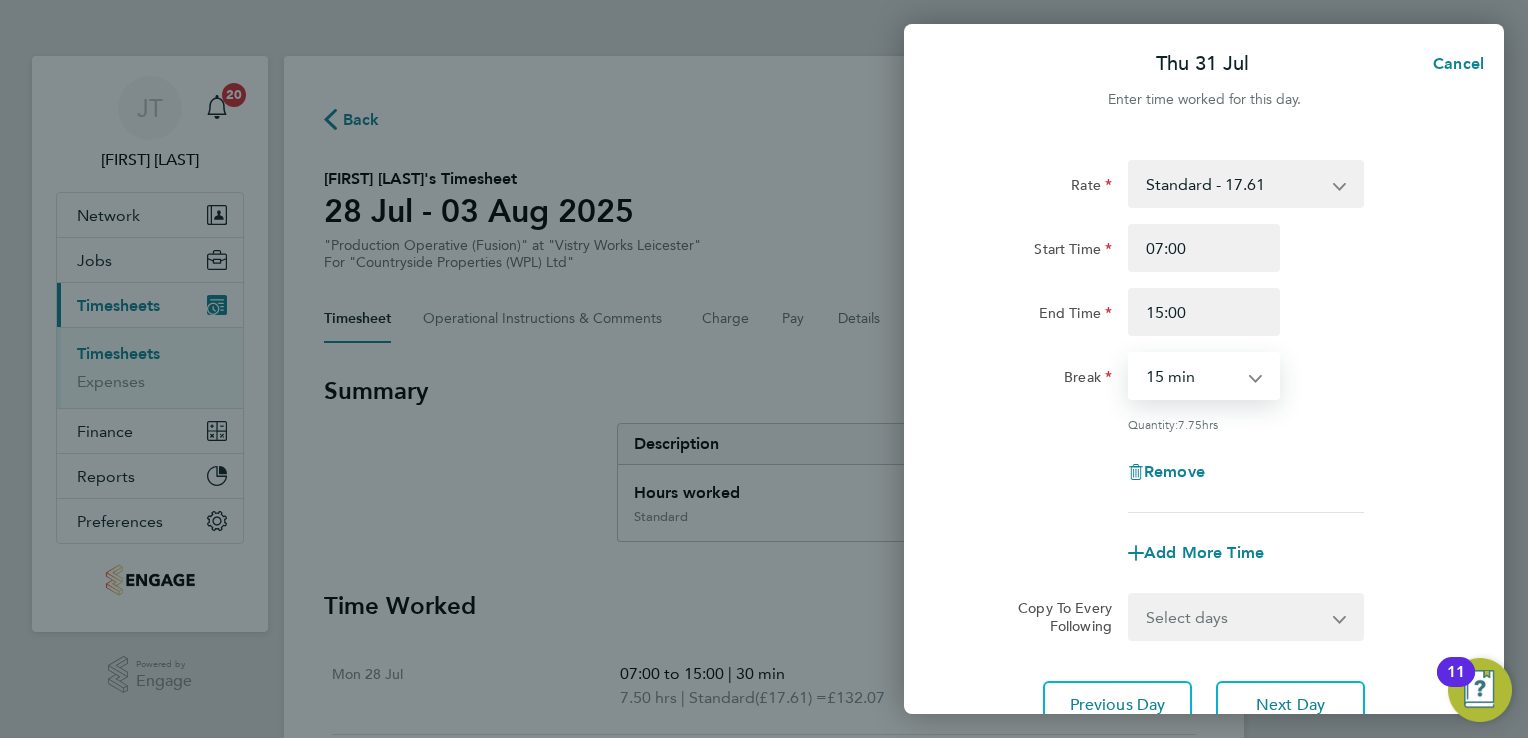 click on "0 min   15 min   30 min   45 min   60 min   75 min   90 min" at bounding box center (1192, 376) 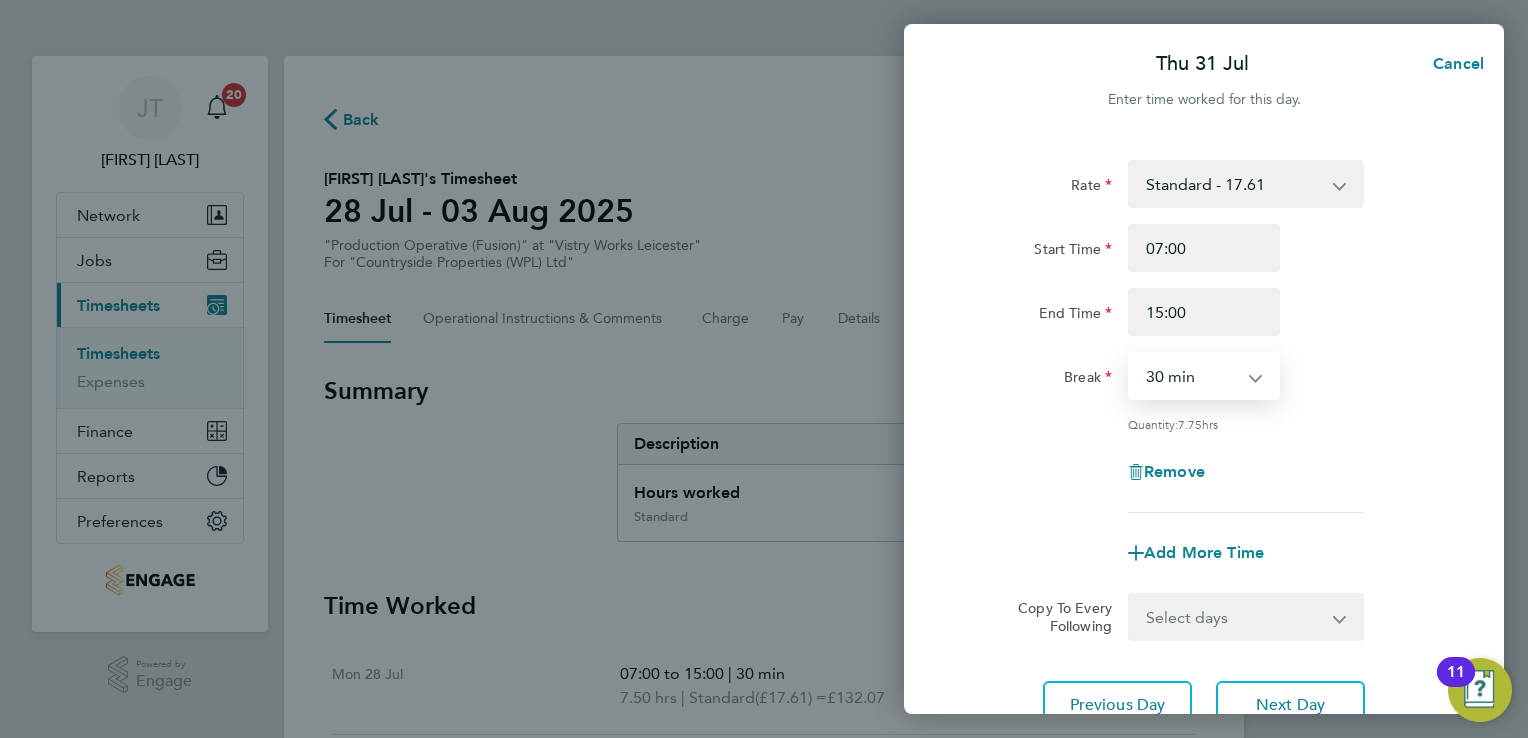 click on "0 min   15 min   30 min   45 min   60 min   75 min   90 min" at bounding box center [1192, 376] 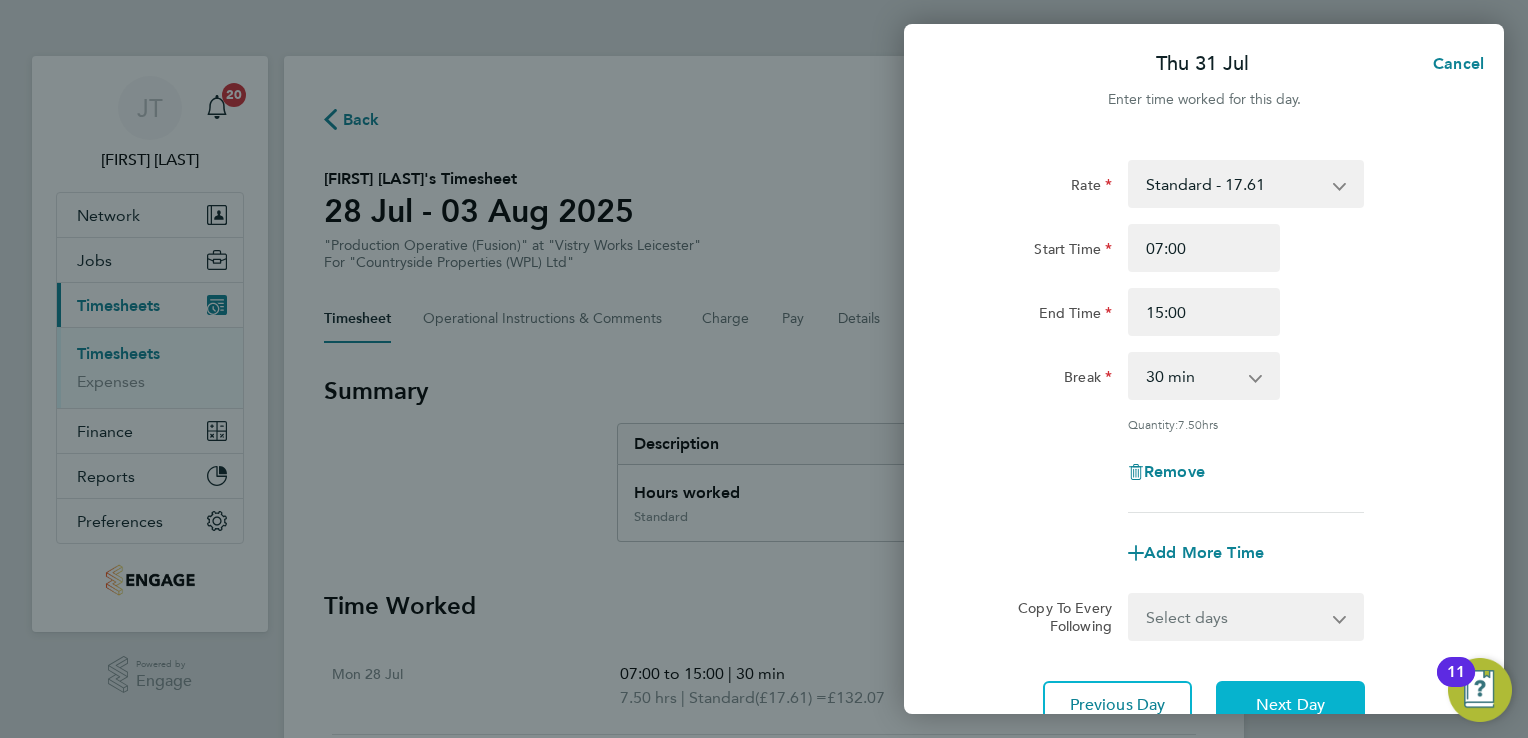 click on "Next Day" 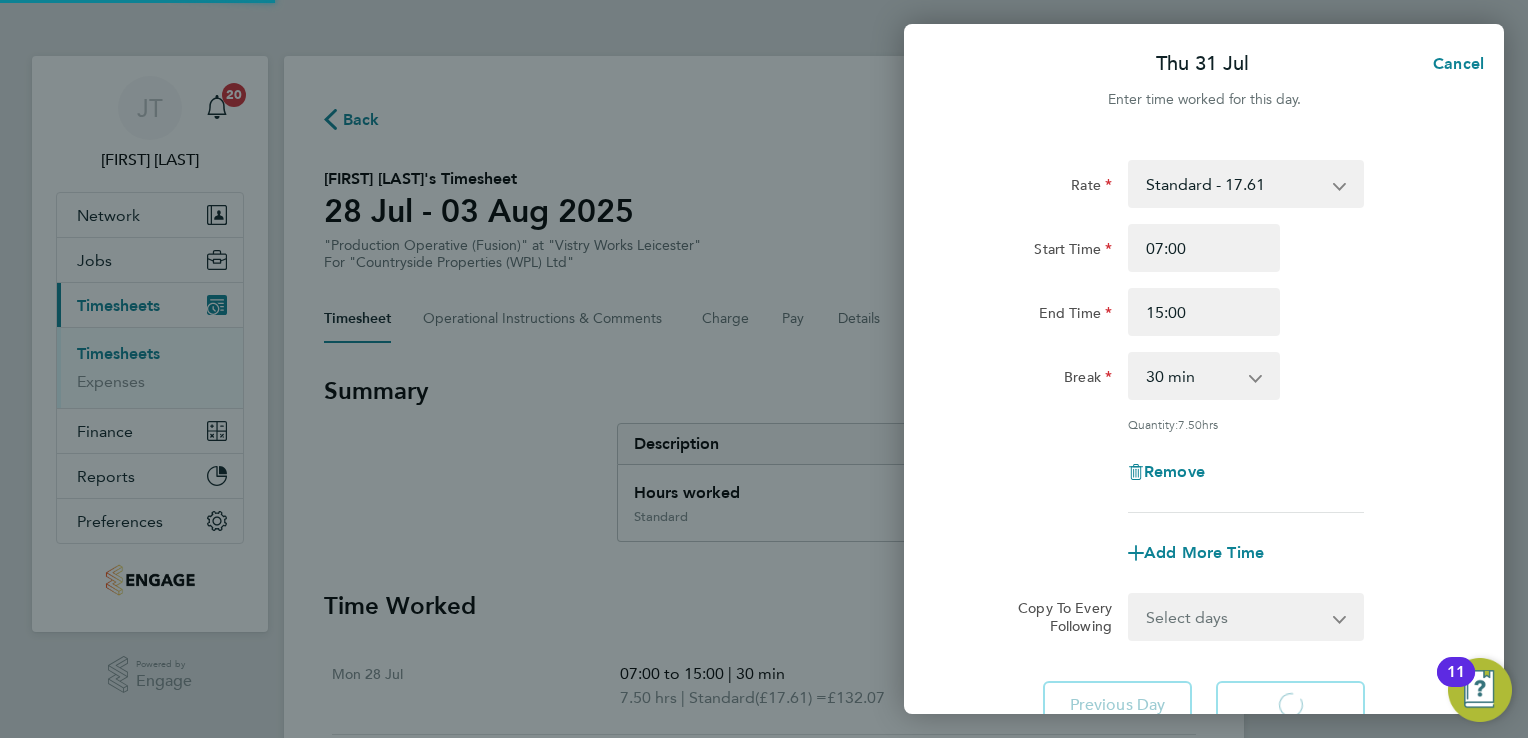 select on "15" 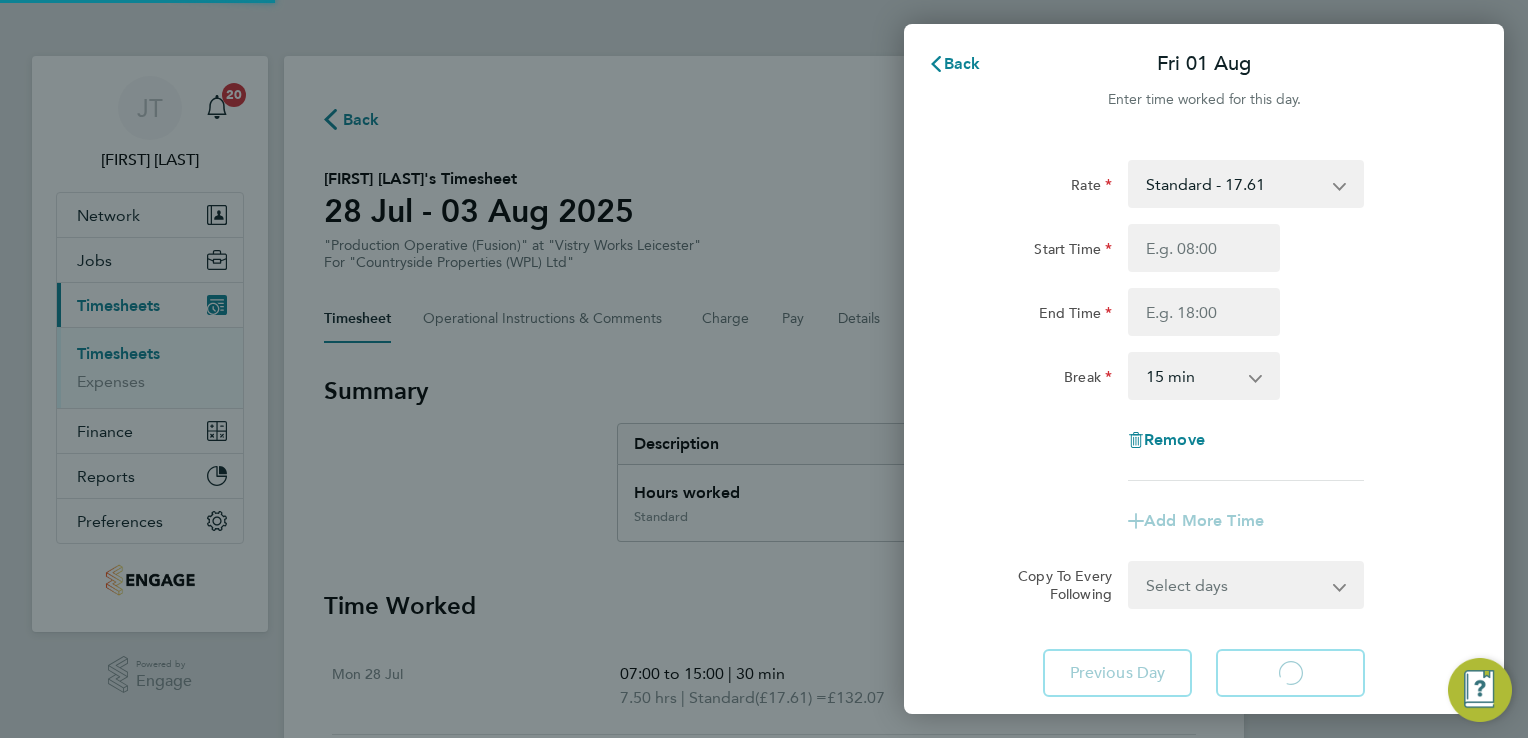select on "15" 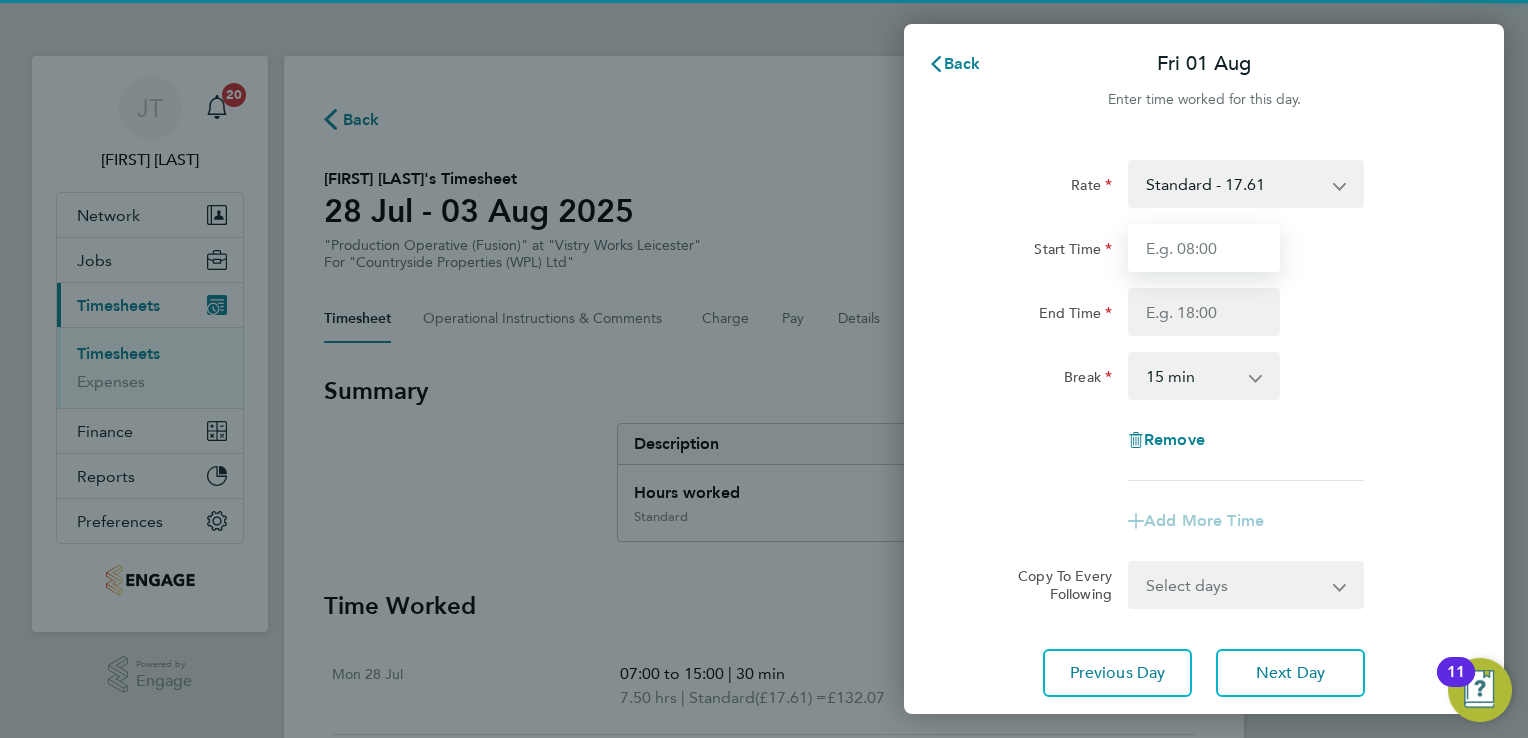 drag, startPoint x: 1181, startPoint y: 237, endPoint x: 1184, endPoint y: 248, distance: 11.401754 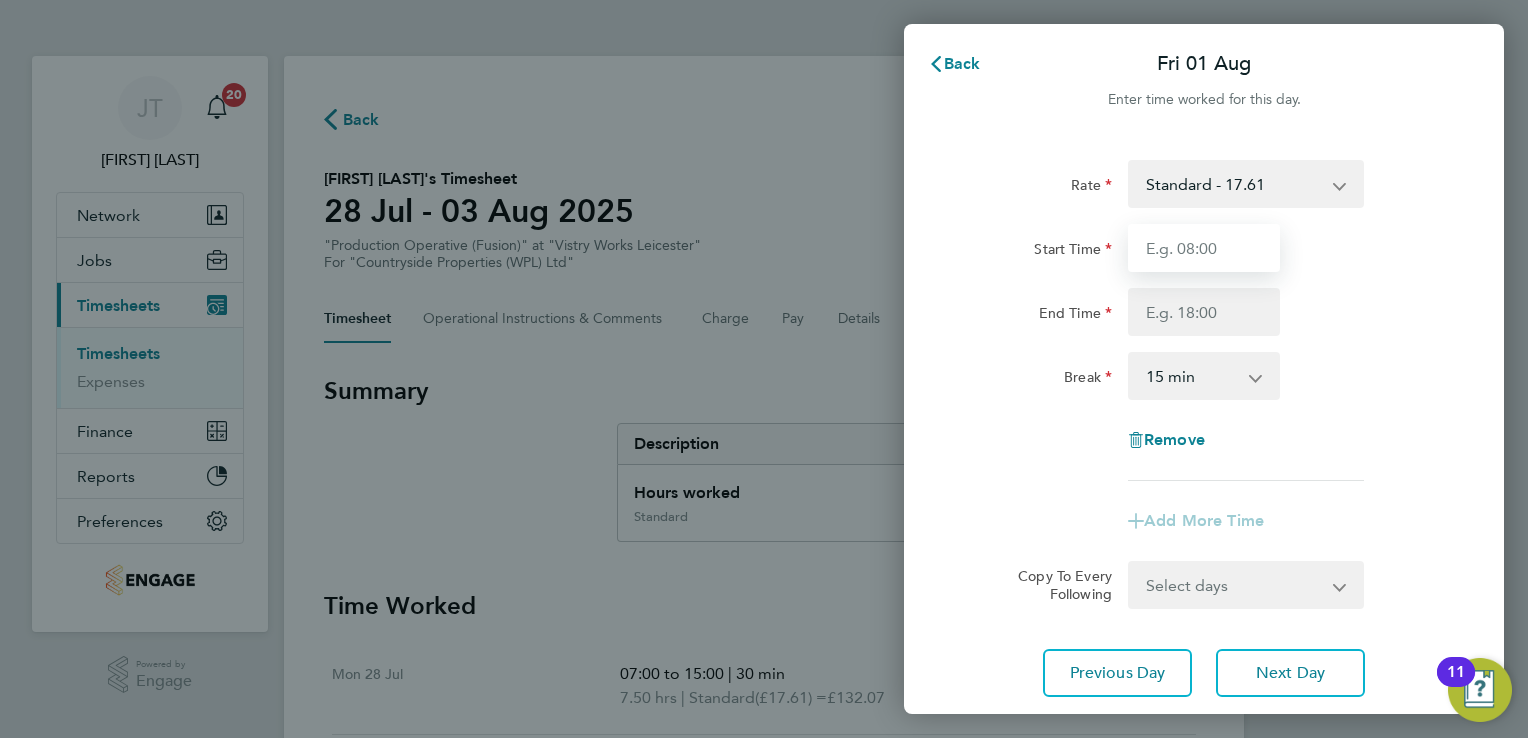 type on "07:00" 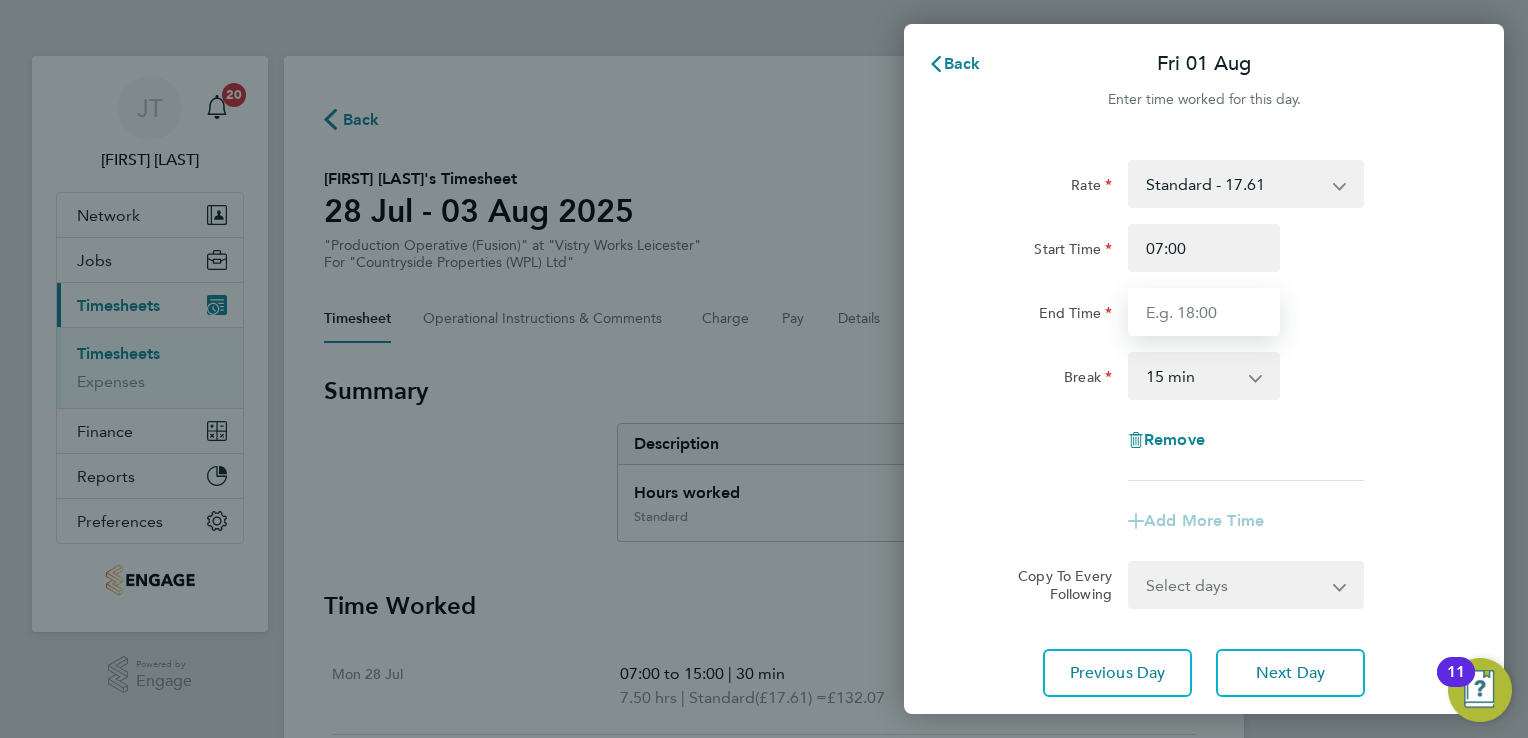 type on "15:00" 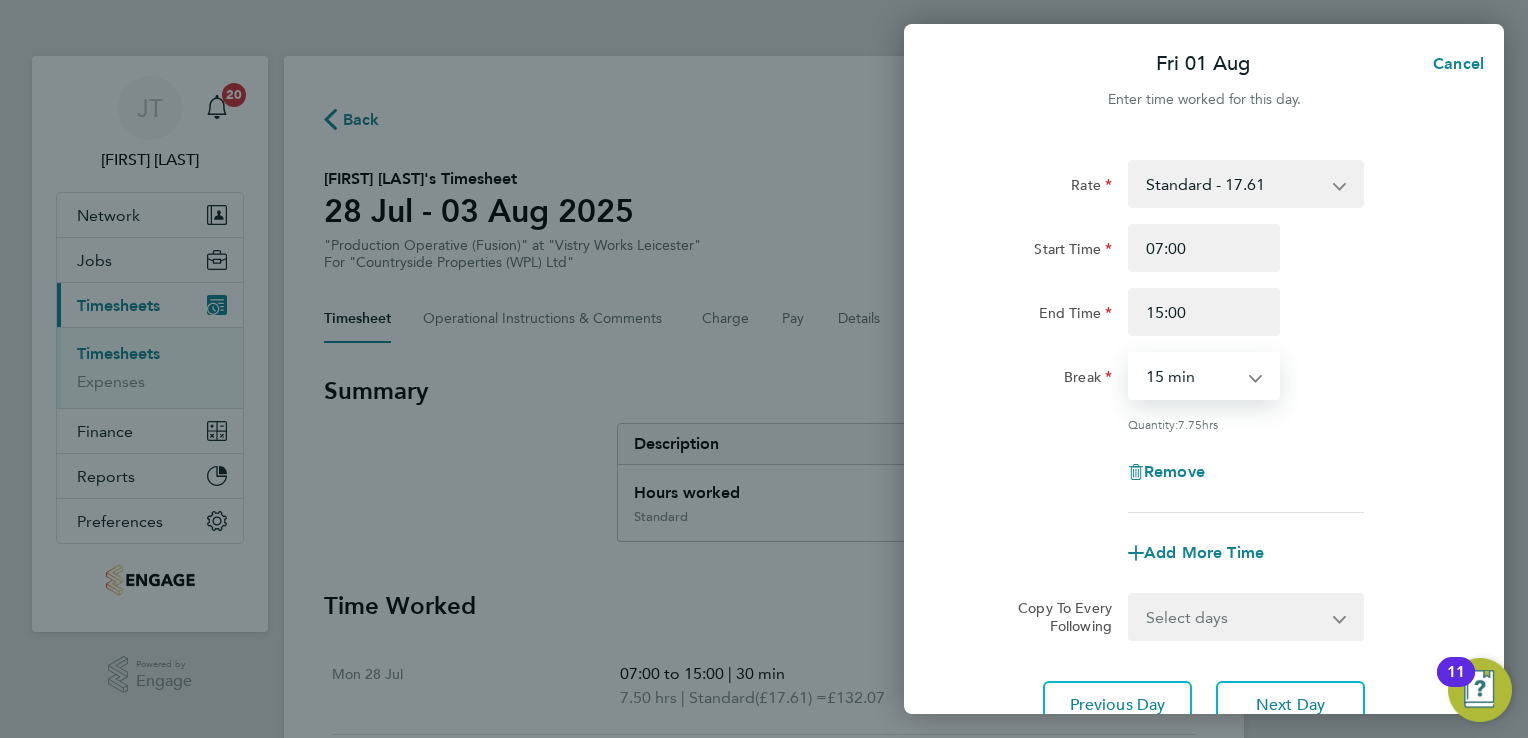 click on "0 min   15 min   30 min   45 min   60 min   75 min   90 min" at bounding box center [1192, 376] 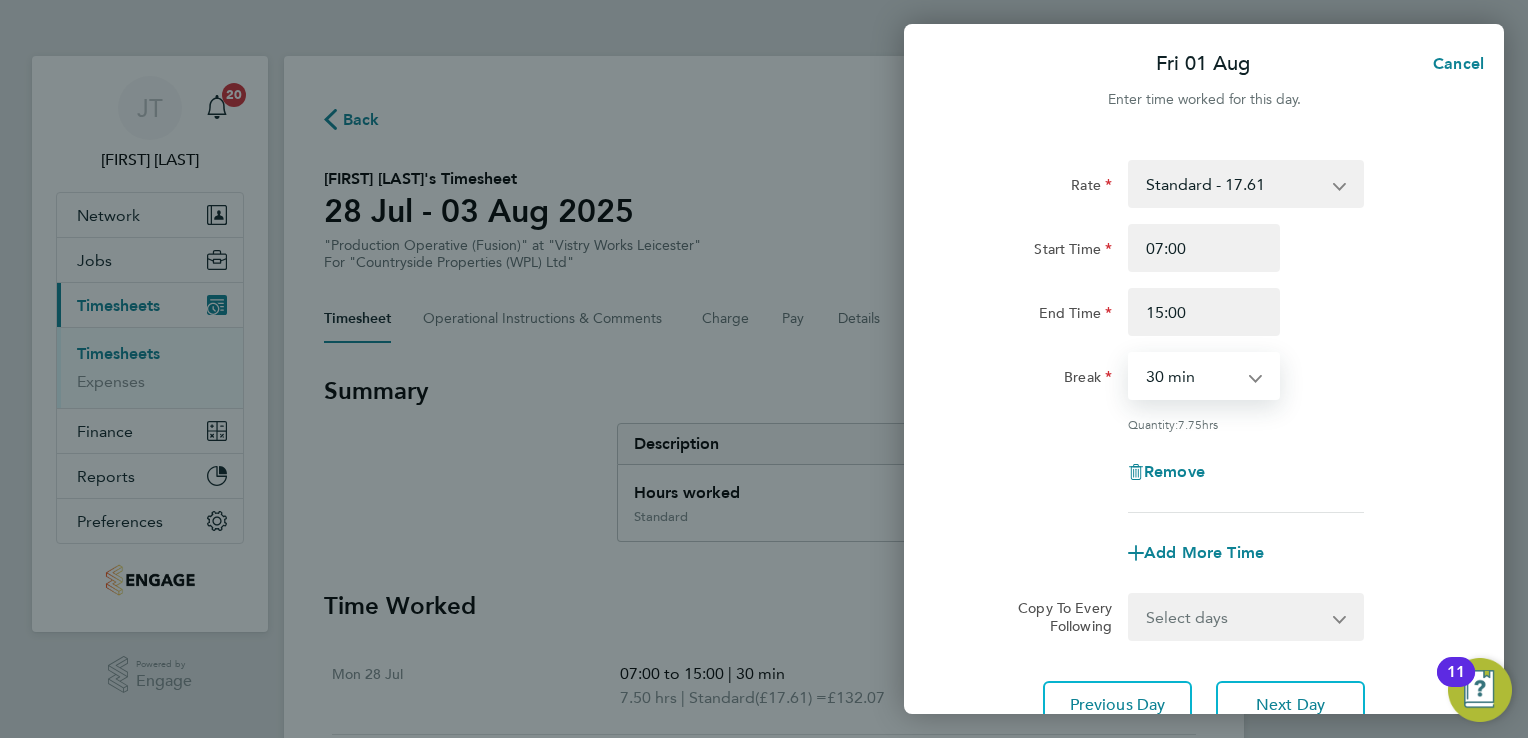 click on "0 min   15 min   30 min   45 min   60 min   75 min   90 min" at bounding box center [1192, 376] 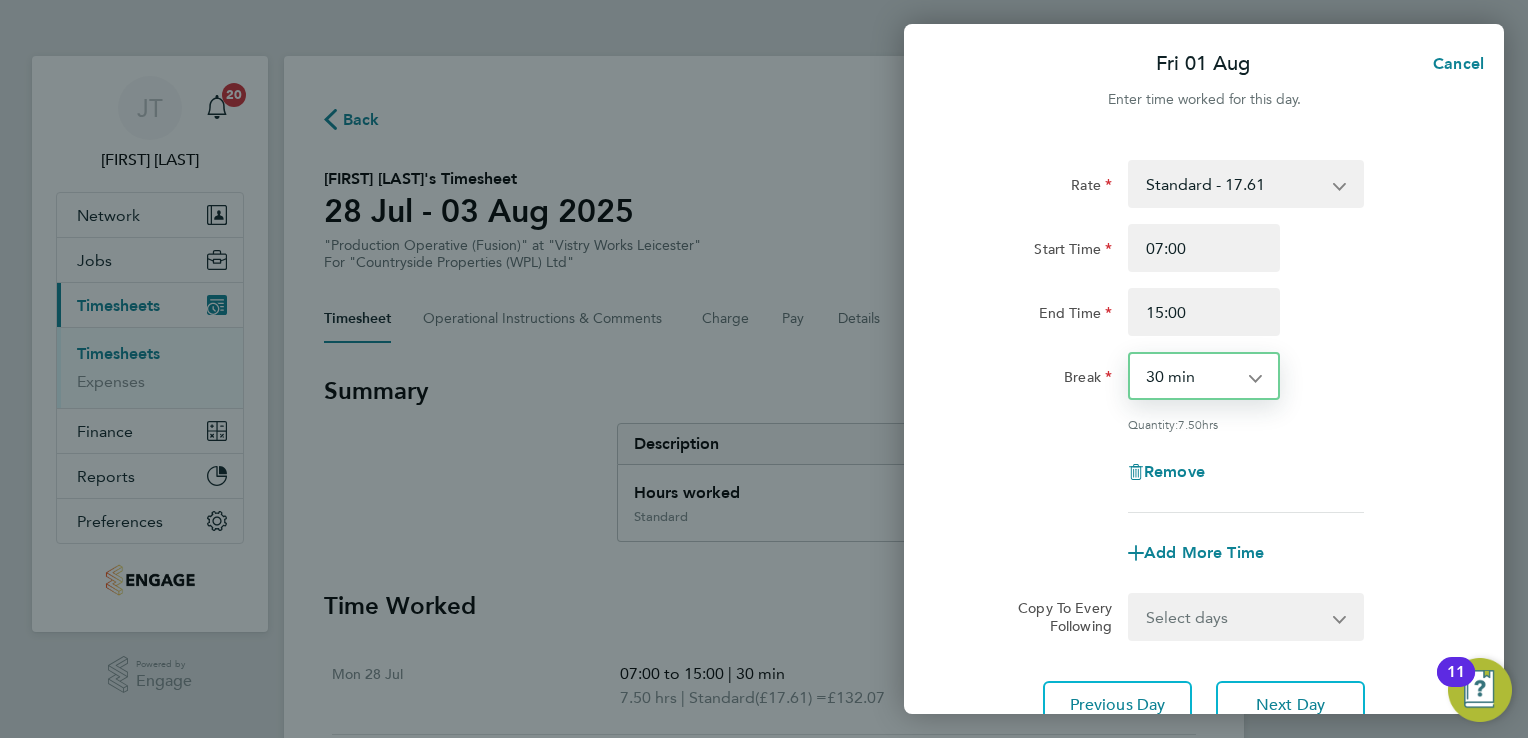 click on "Rate  Standard - 17.61   OT2 - 35.22   OT 1 - 26.42
Start Time 07:00 End Time 15:00 Break  0 min   15 min   30 min   45 min   60 min   75 min   90 min
Quantity:  7.50  hrs
Remove" 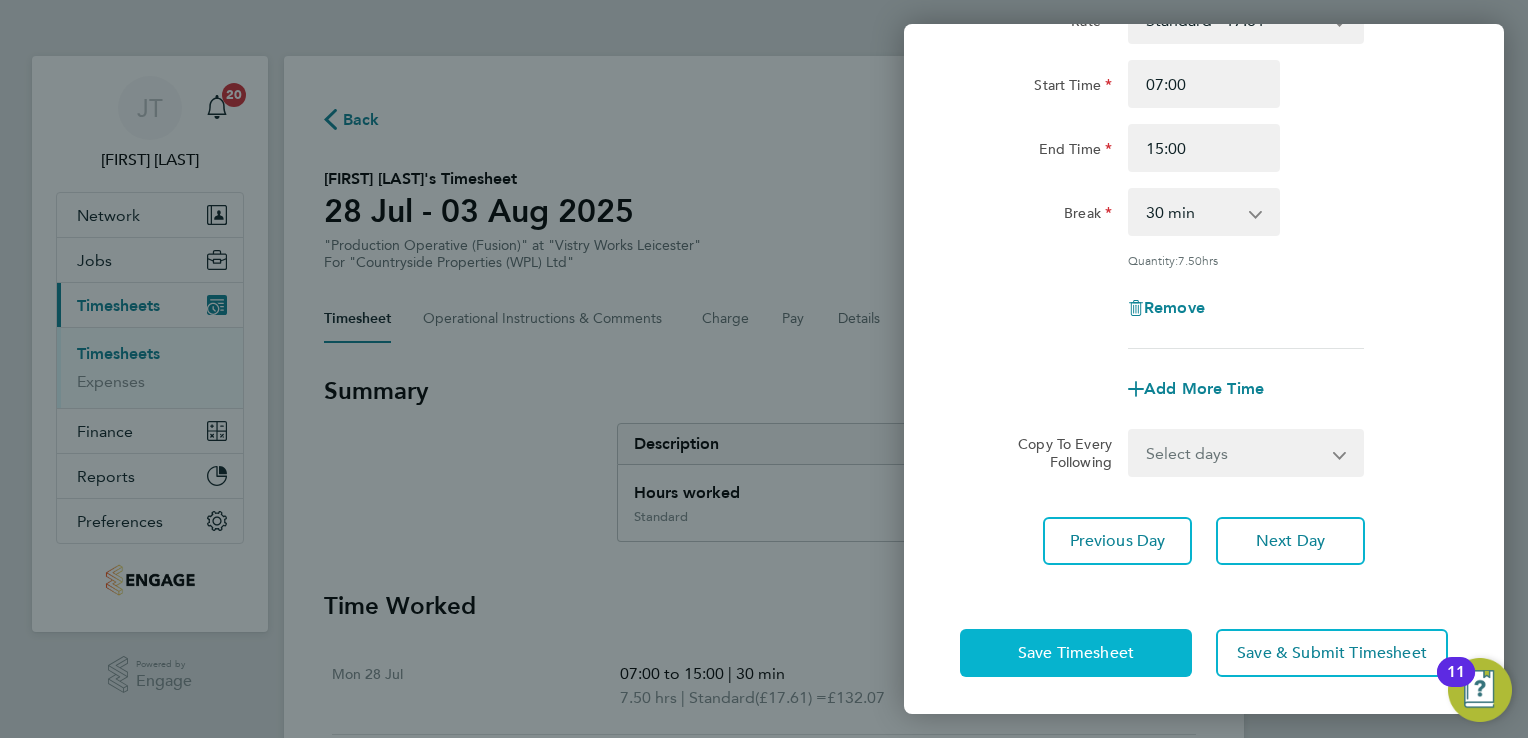click on "Save Timesheet" 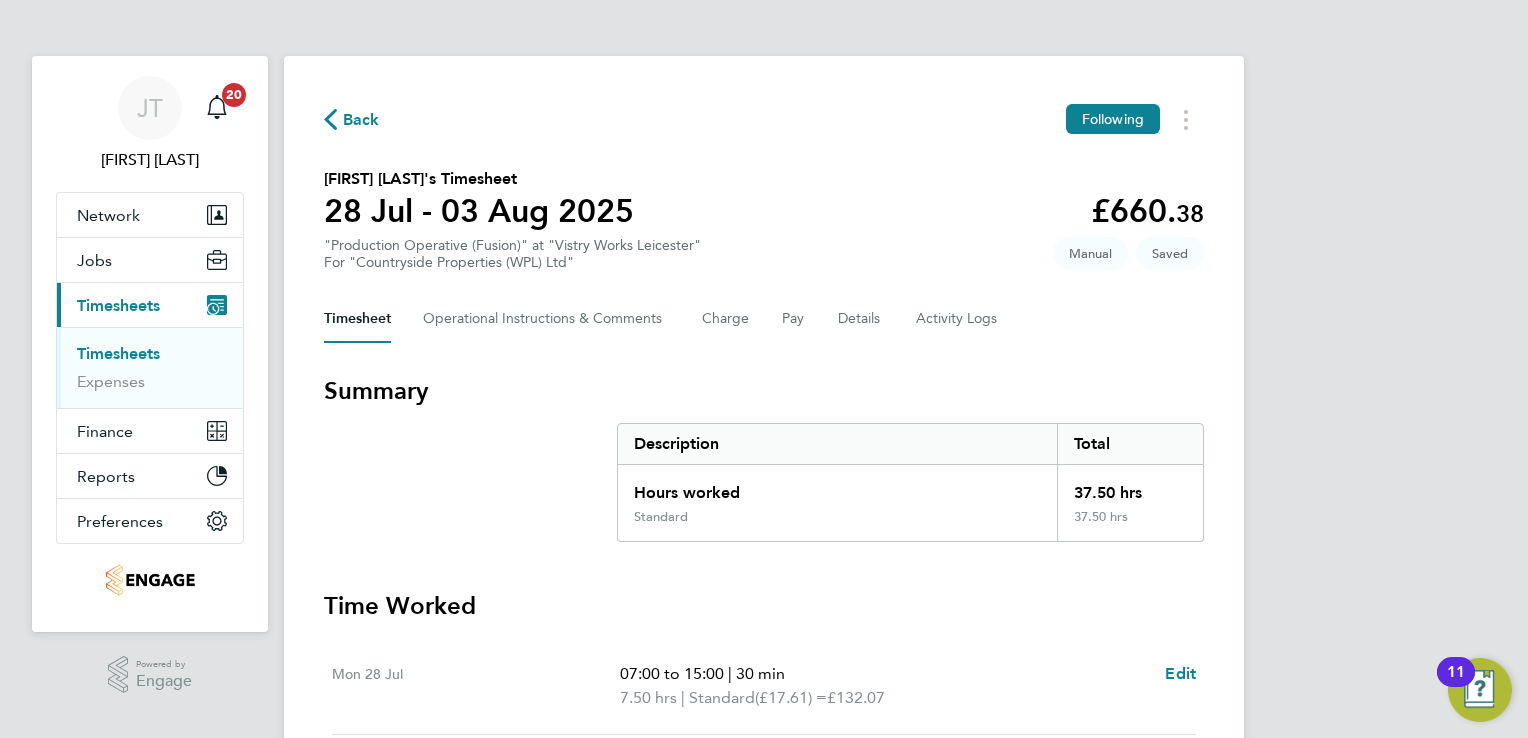 type 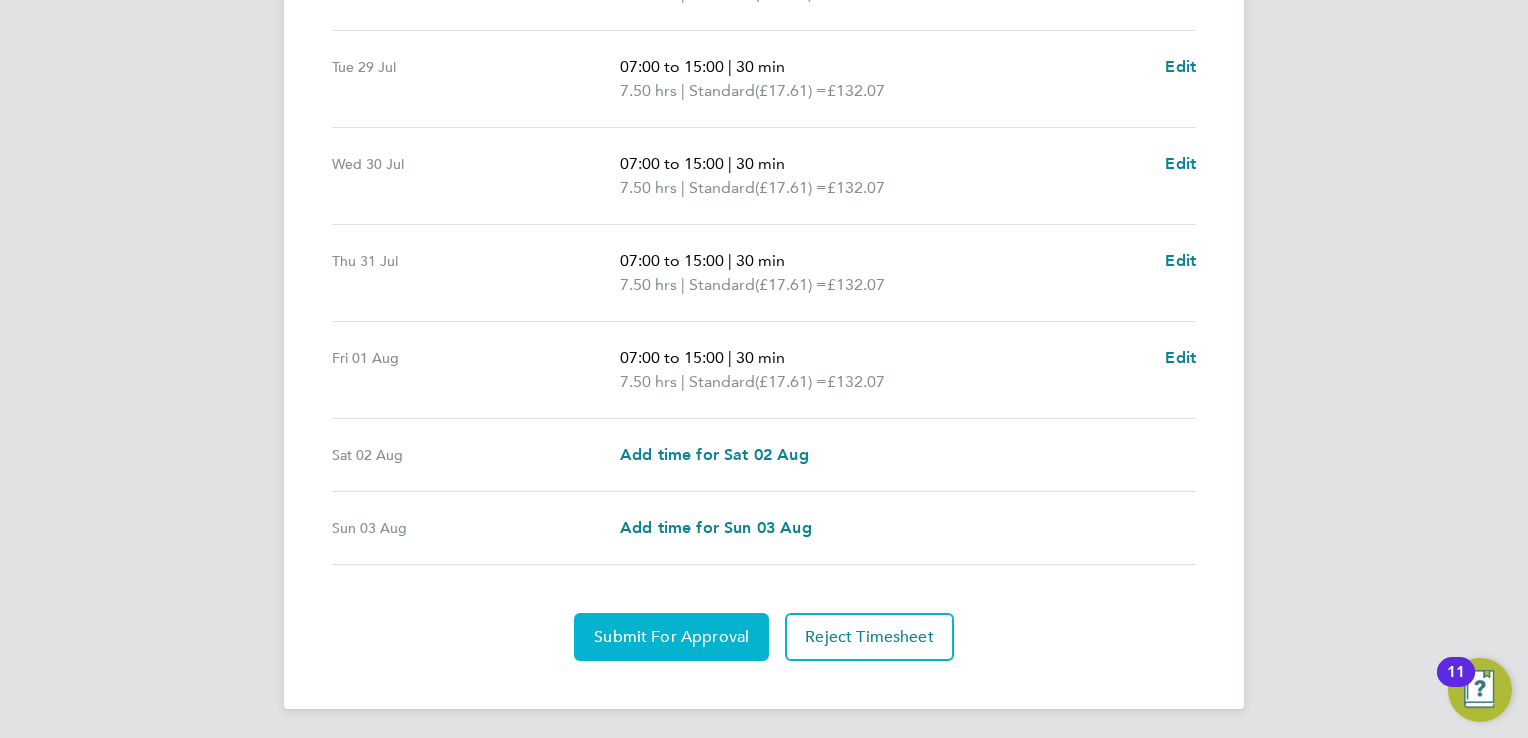 click on "Submit For Approval" 